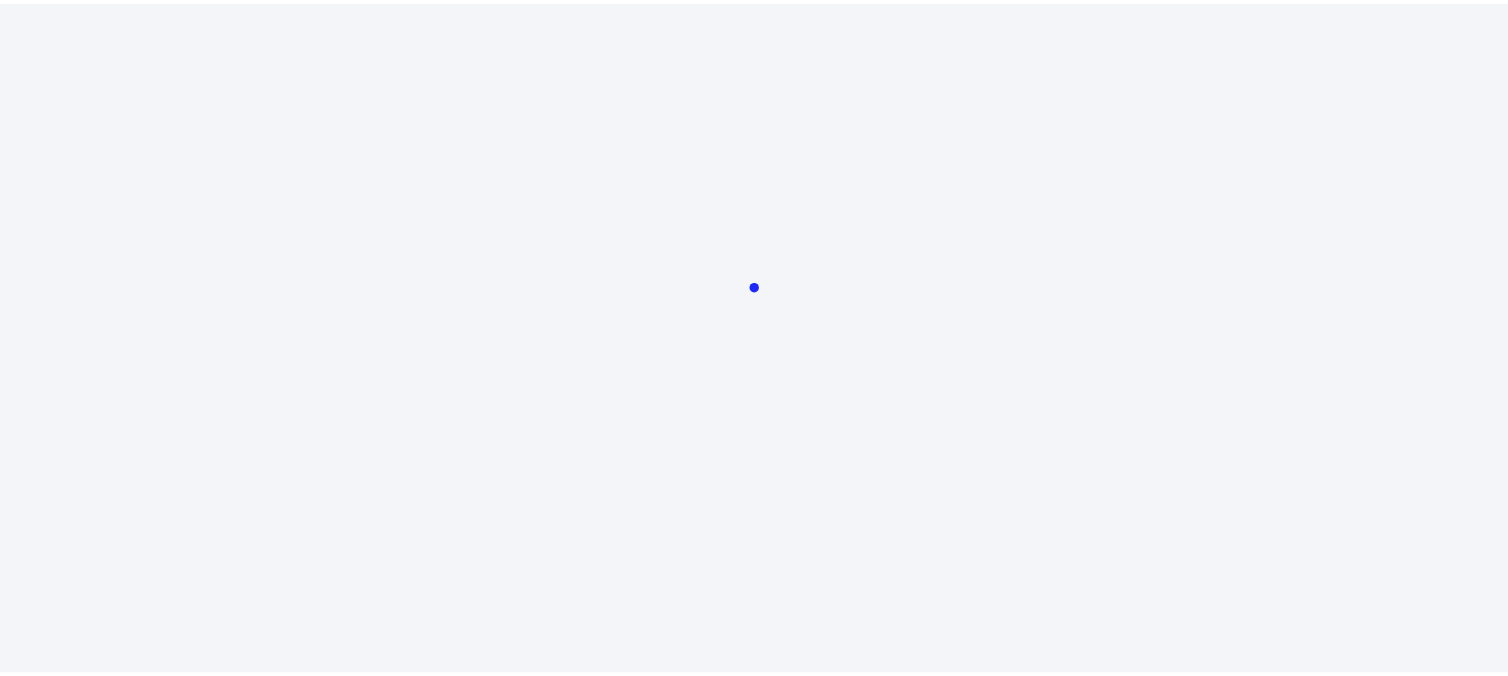 scroll, scrollTop: 0, scrollLeft: 0, axis: both 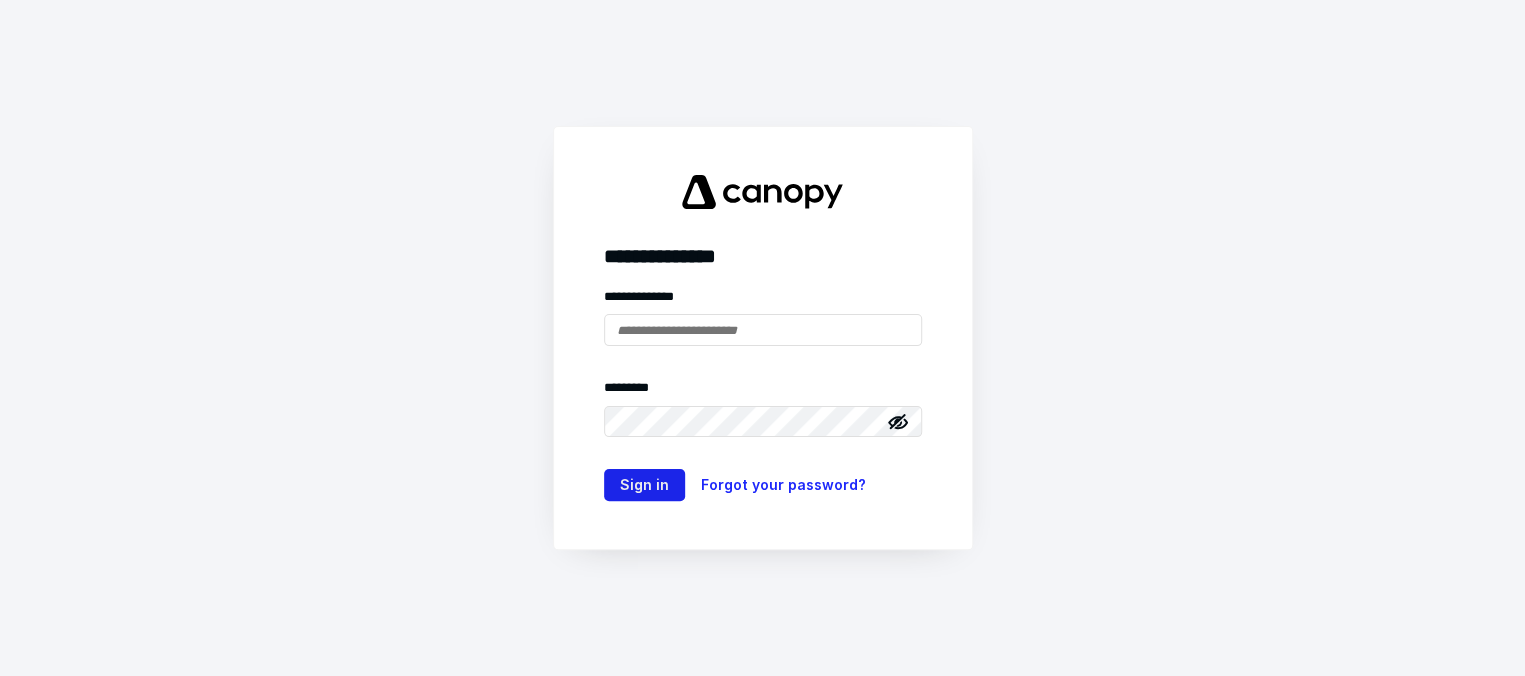 type on "**********" 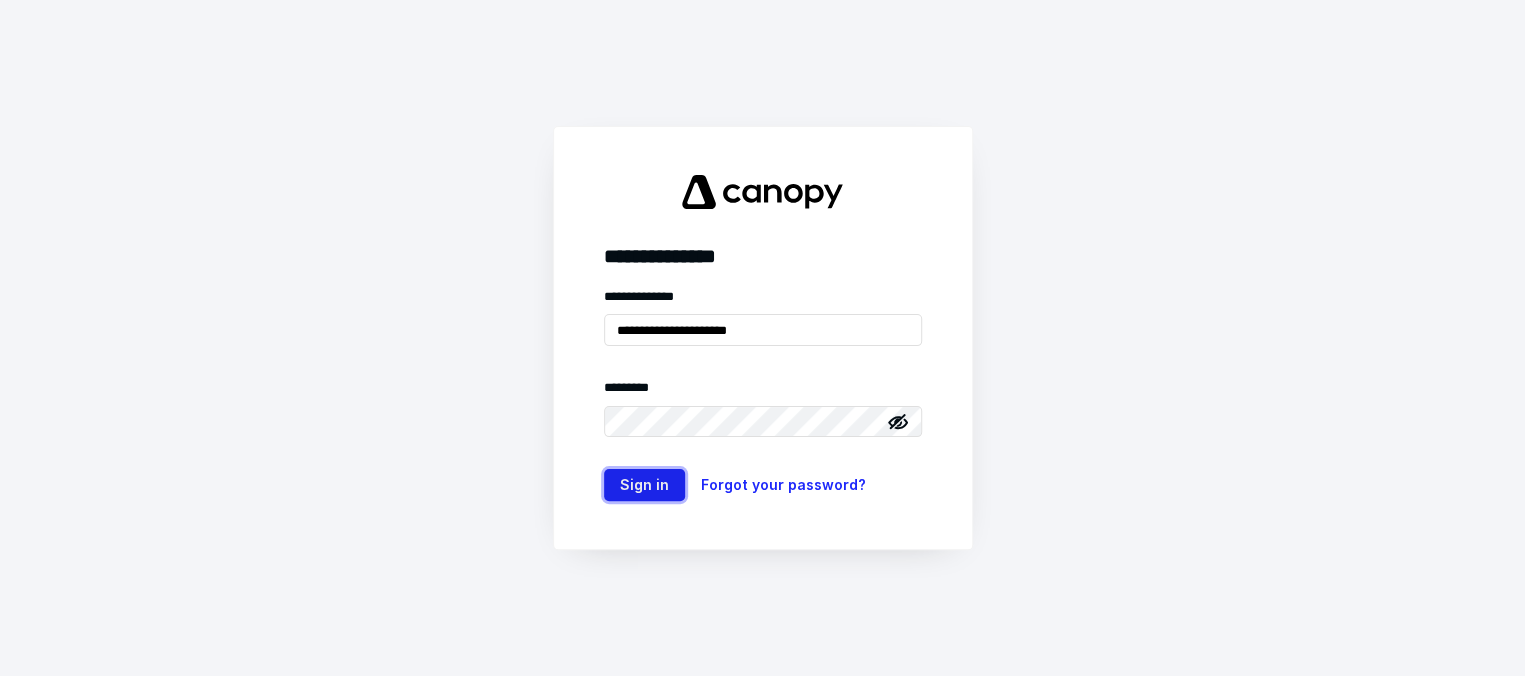click on "Sign in" at bounding box center [644, 485] 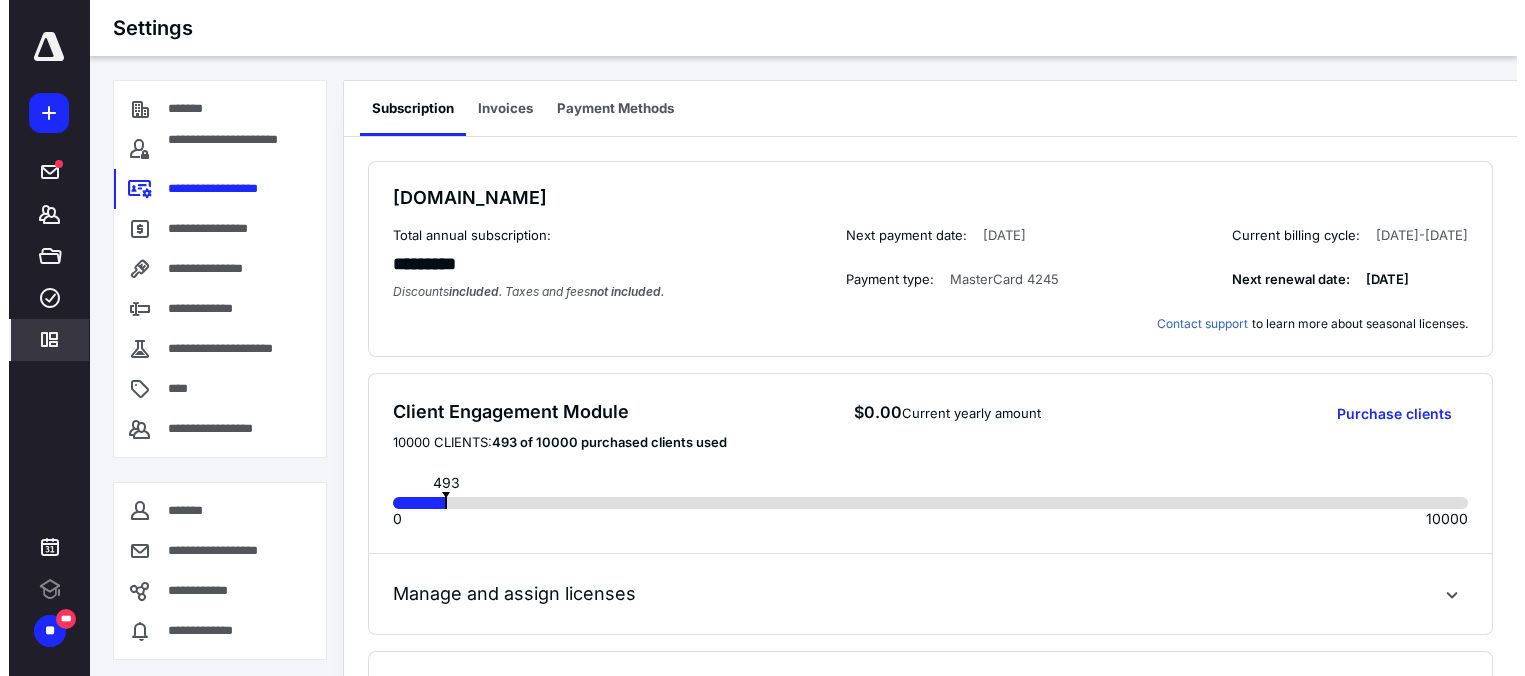 scroll, scrollTop: 0, scrollLeft: 0, axis: both 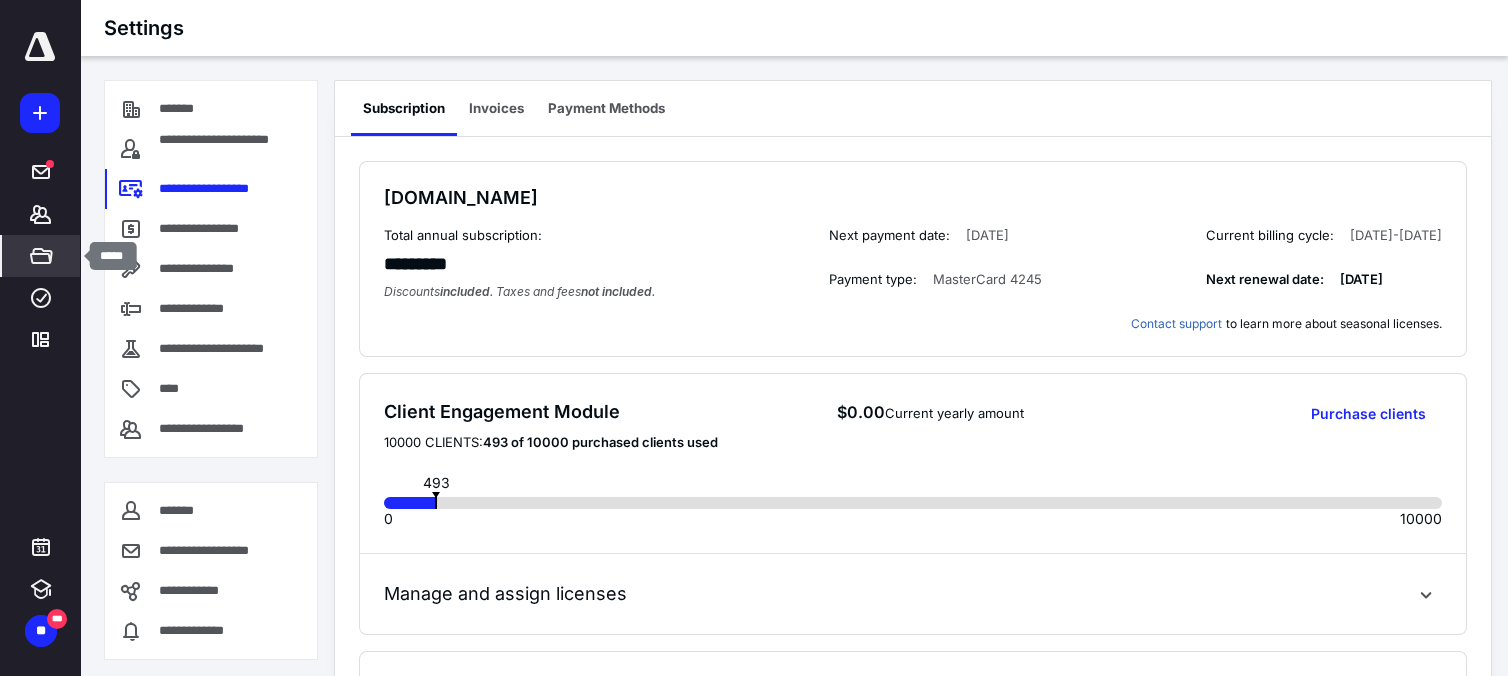 click 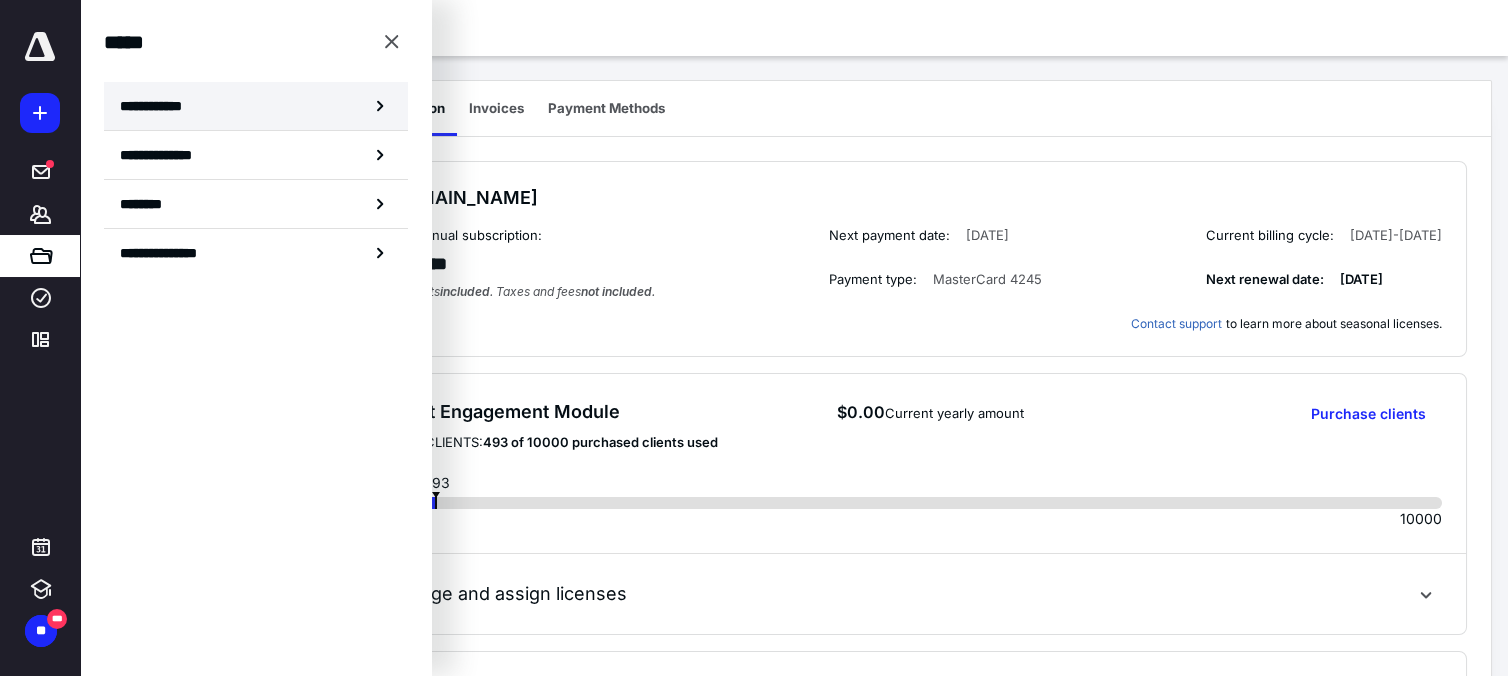 click on "**********" at bounding box center [157, 106] 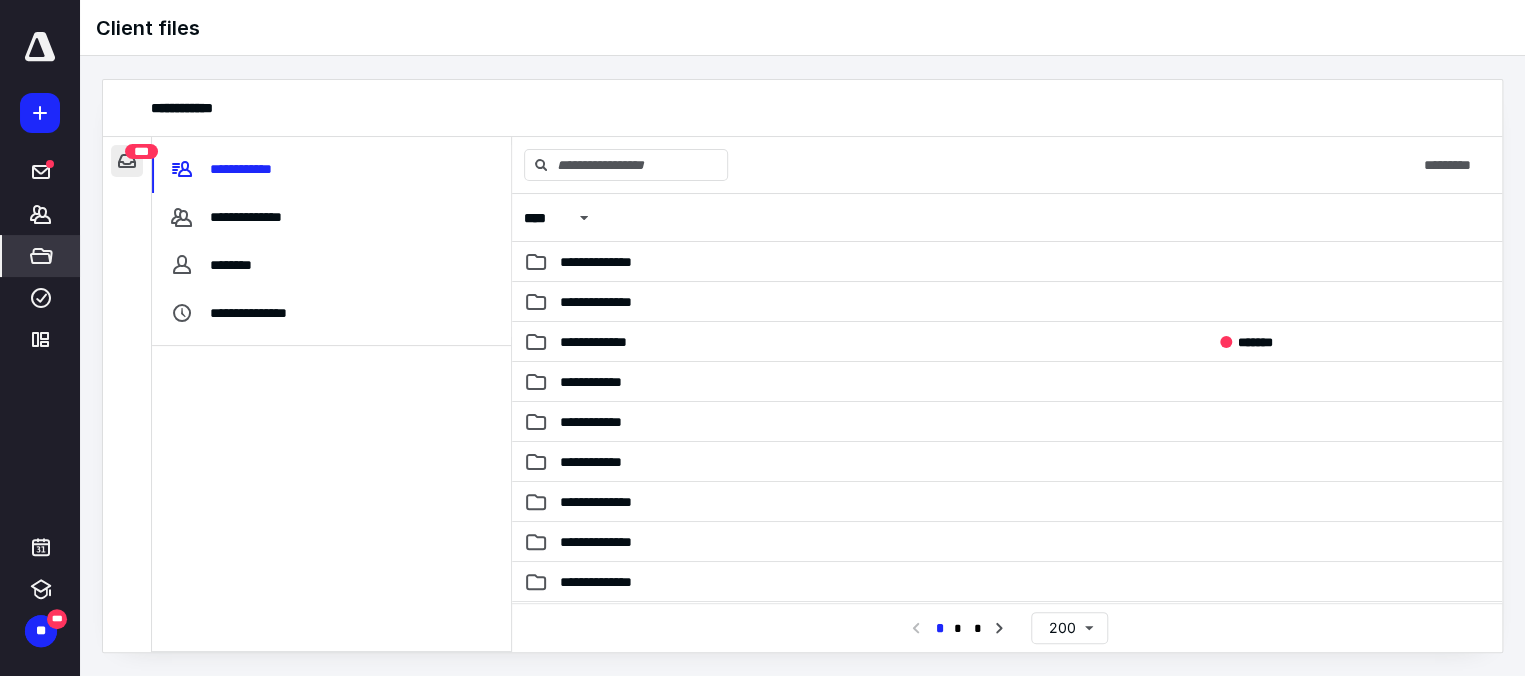 click at bounding box center (127, 161) 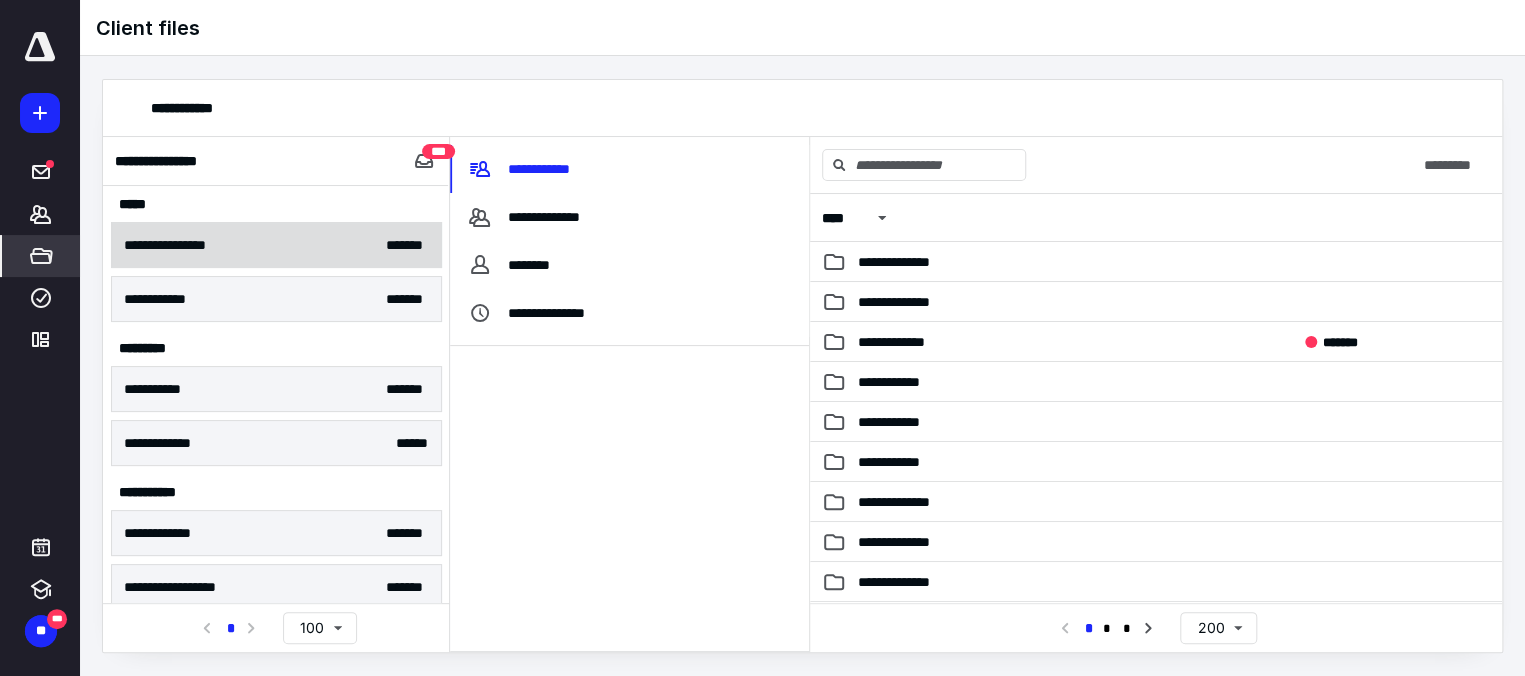 click on "**********" at bounding box center (276, 245) 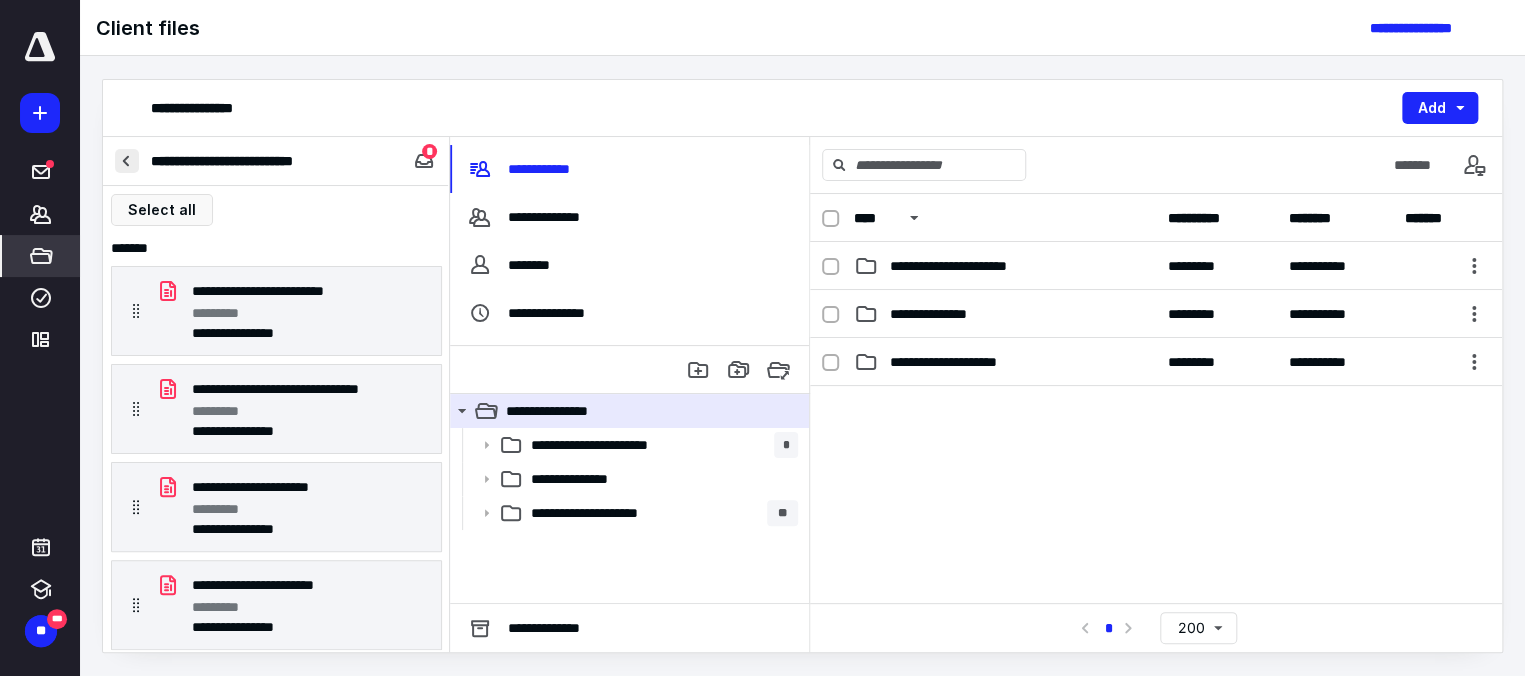 click at bounding box center [127, 161] 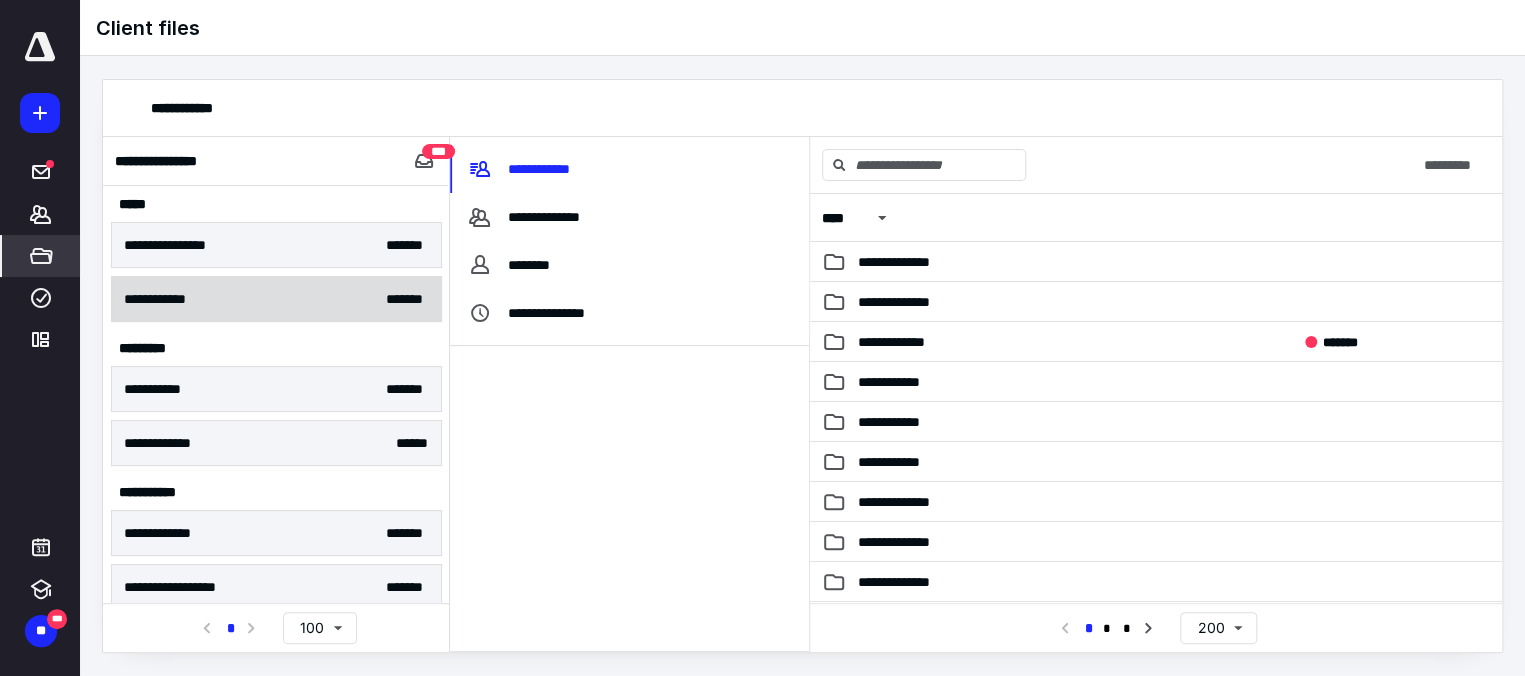 click on "**********" at bounding box center (276, 299) 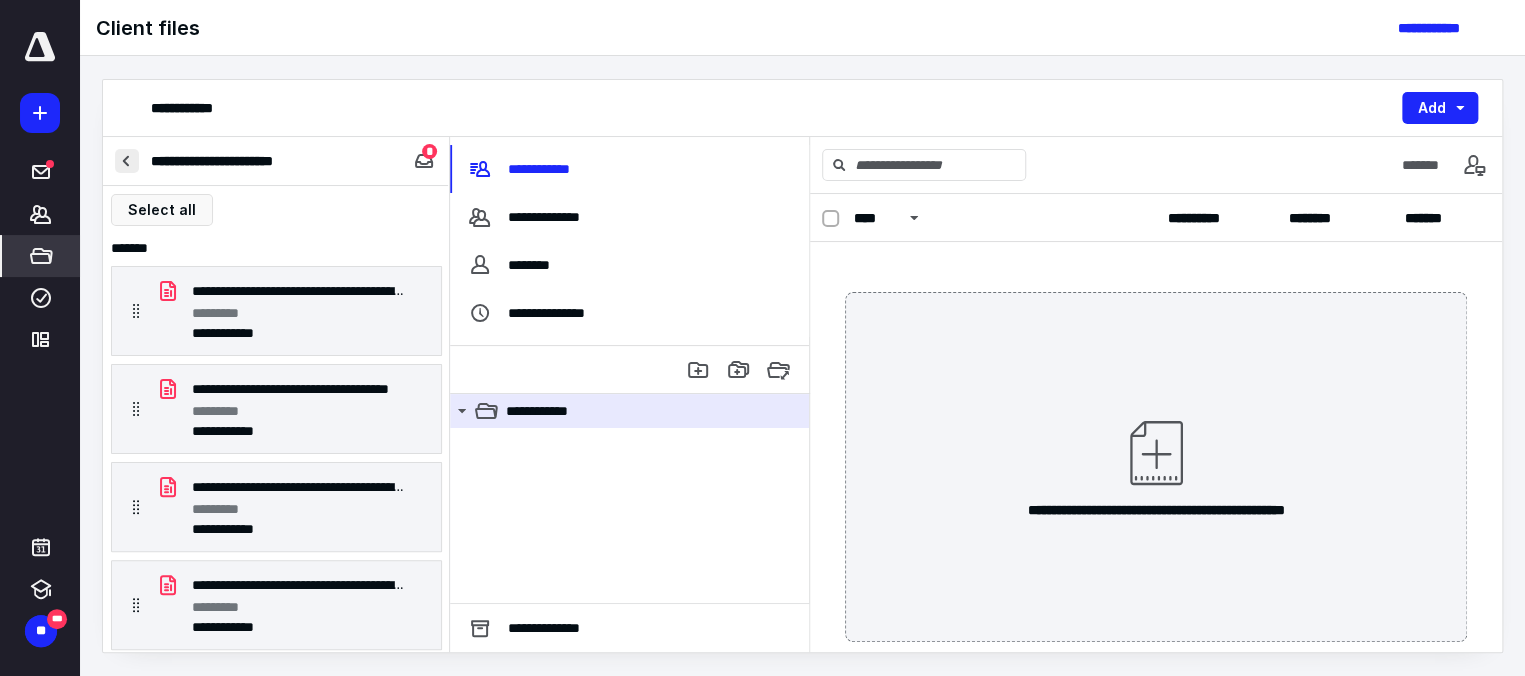 click at bounding box center [127, 161] 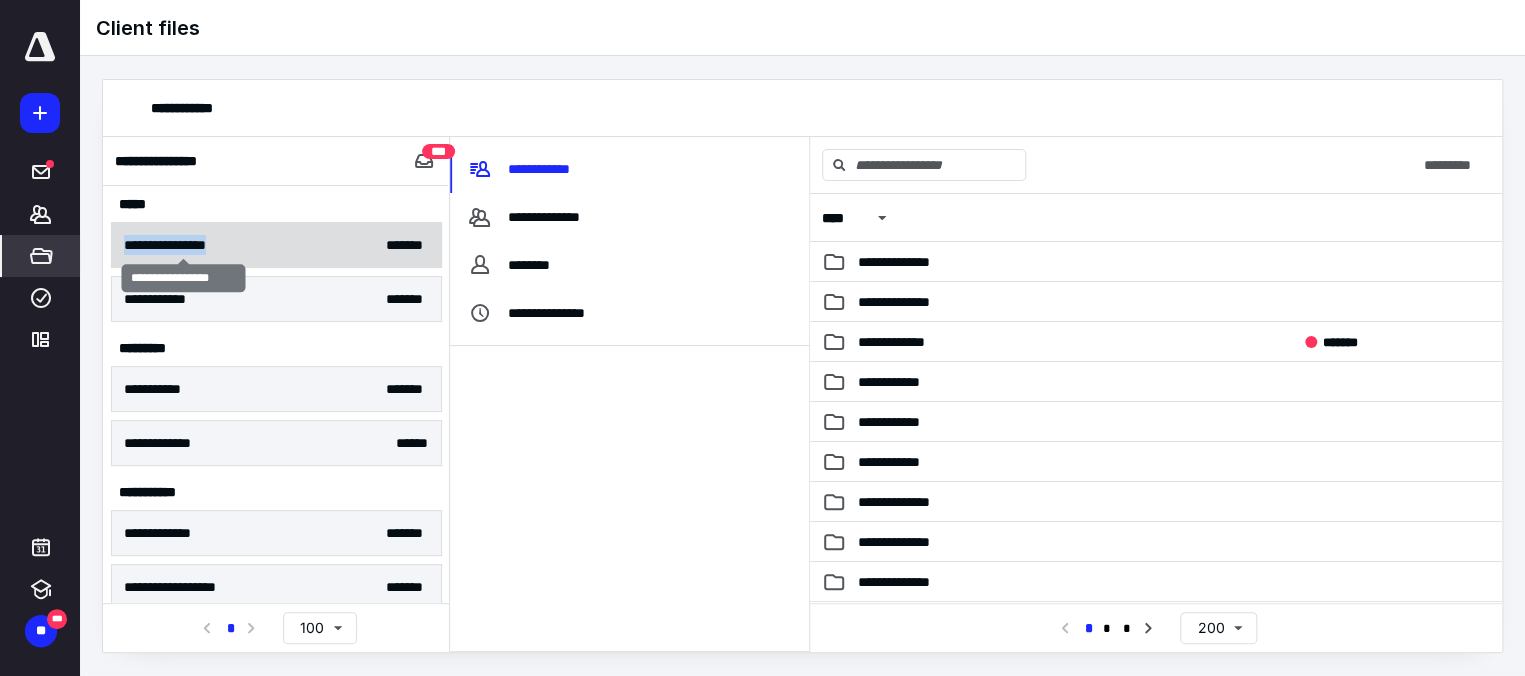 drag, startPoint x: 250, startPoint y: 238, endPoint x: 126, endPoint y: 251, distance: 124.67959 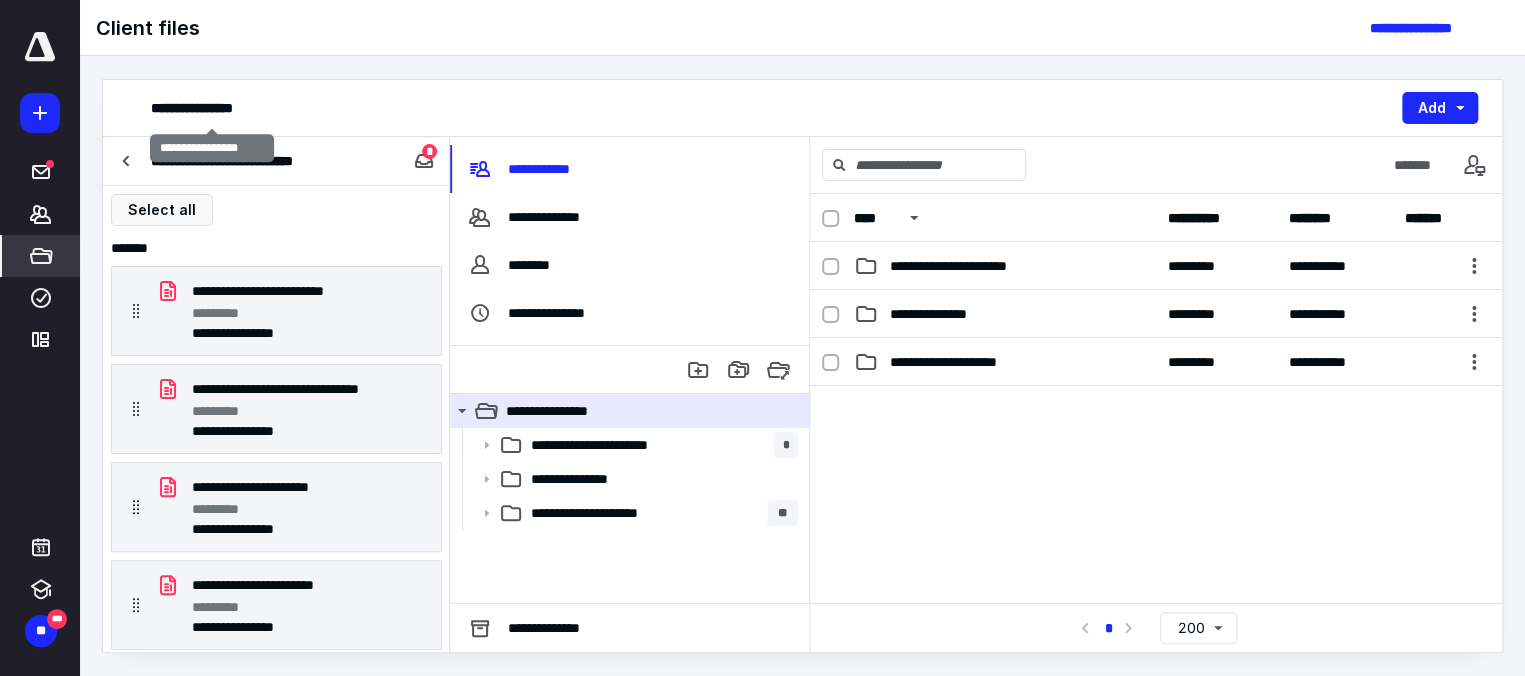 drag, startPoint x: 294, startPoint y: 100, endPoint x: 123, endPoint y: 140, distance: 175.61606 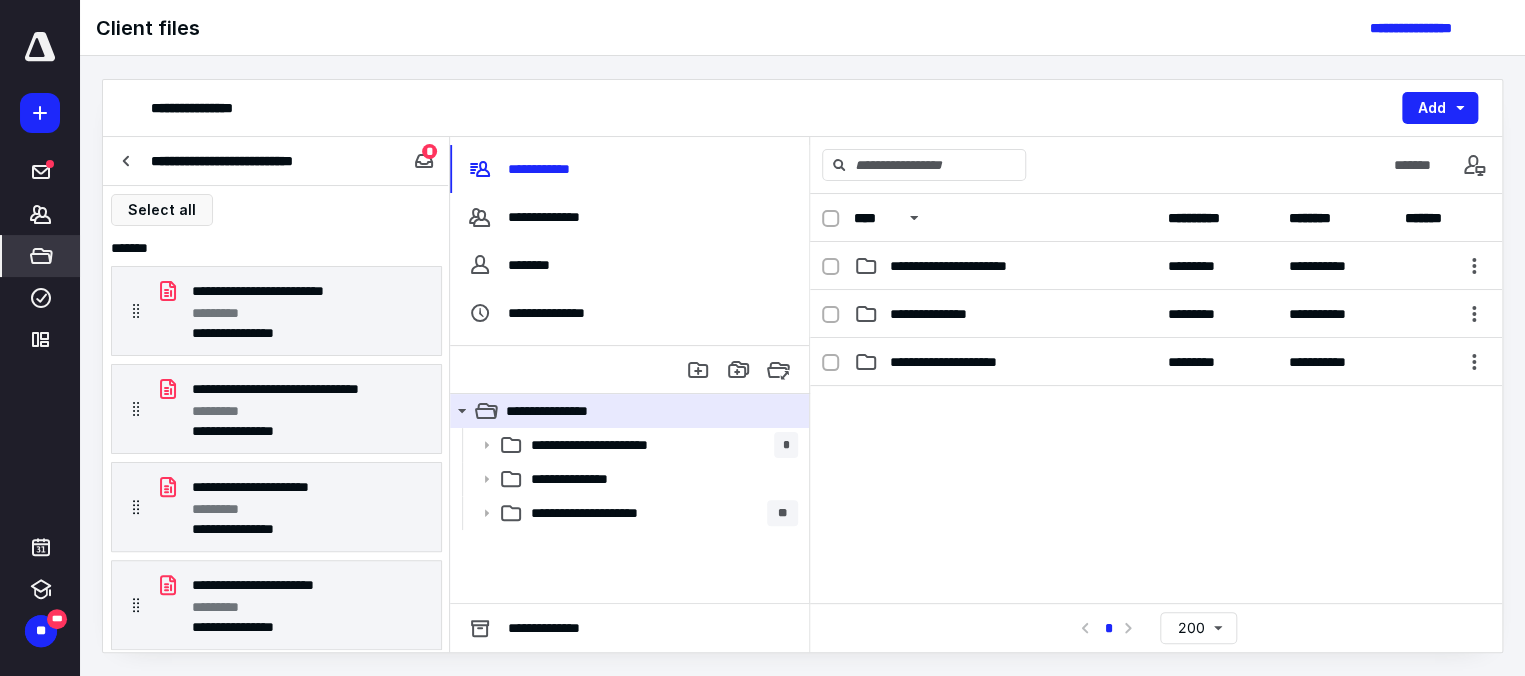 click on "**********" at bounding box center [243, 161] 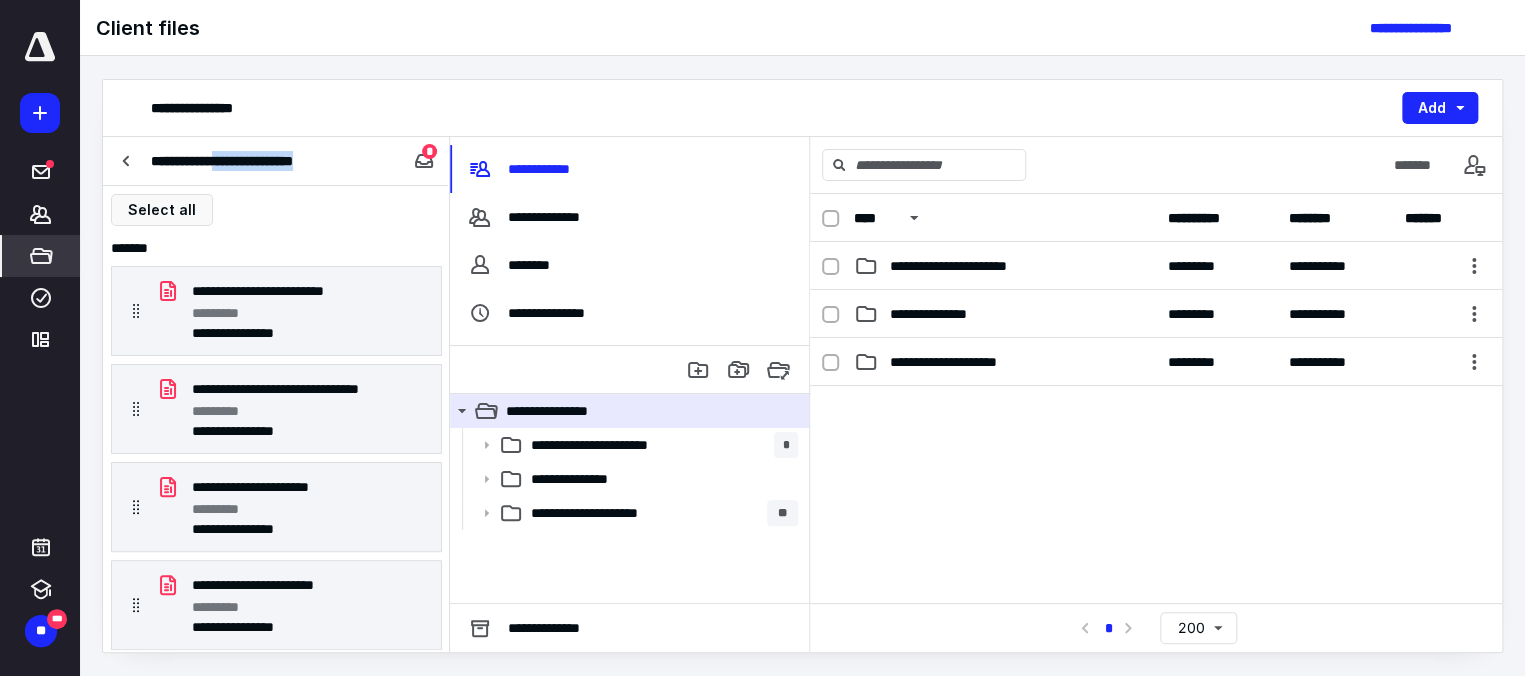 drag, startPoint x: 318, startPoint y: 161, endPoint x: 243, endPoint y: 161, distance: 75 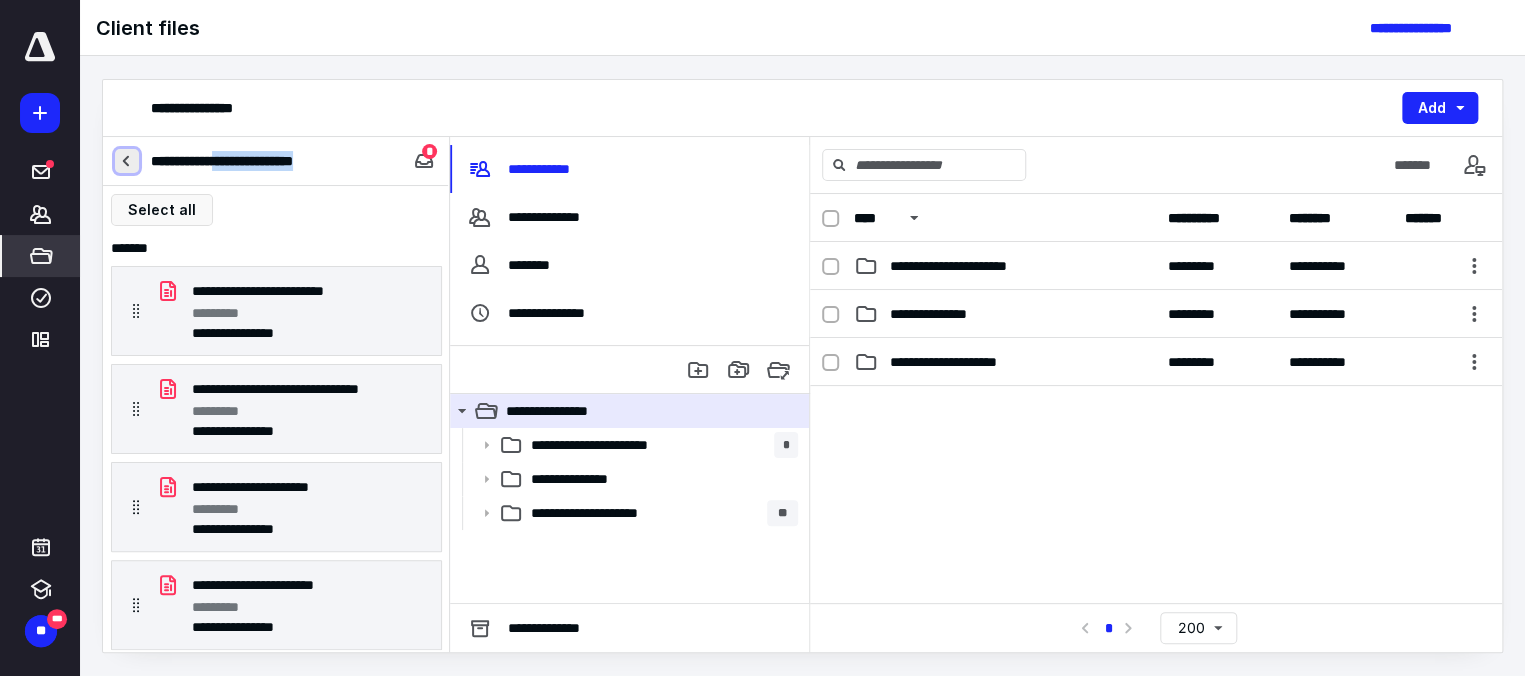 click at bounding box center (127, 161) 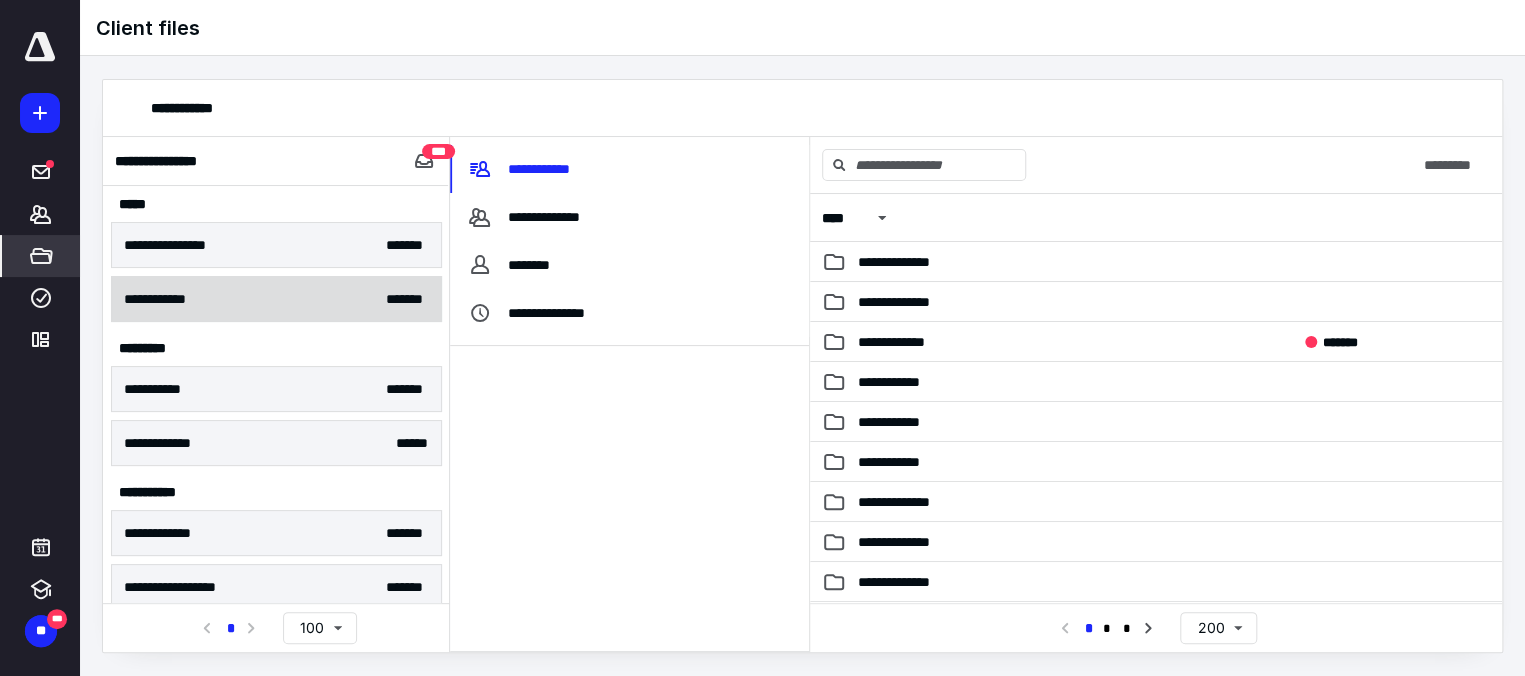 click on "**********" at bounding box center [170, 299] 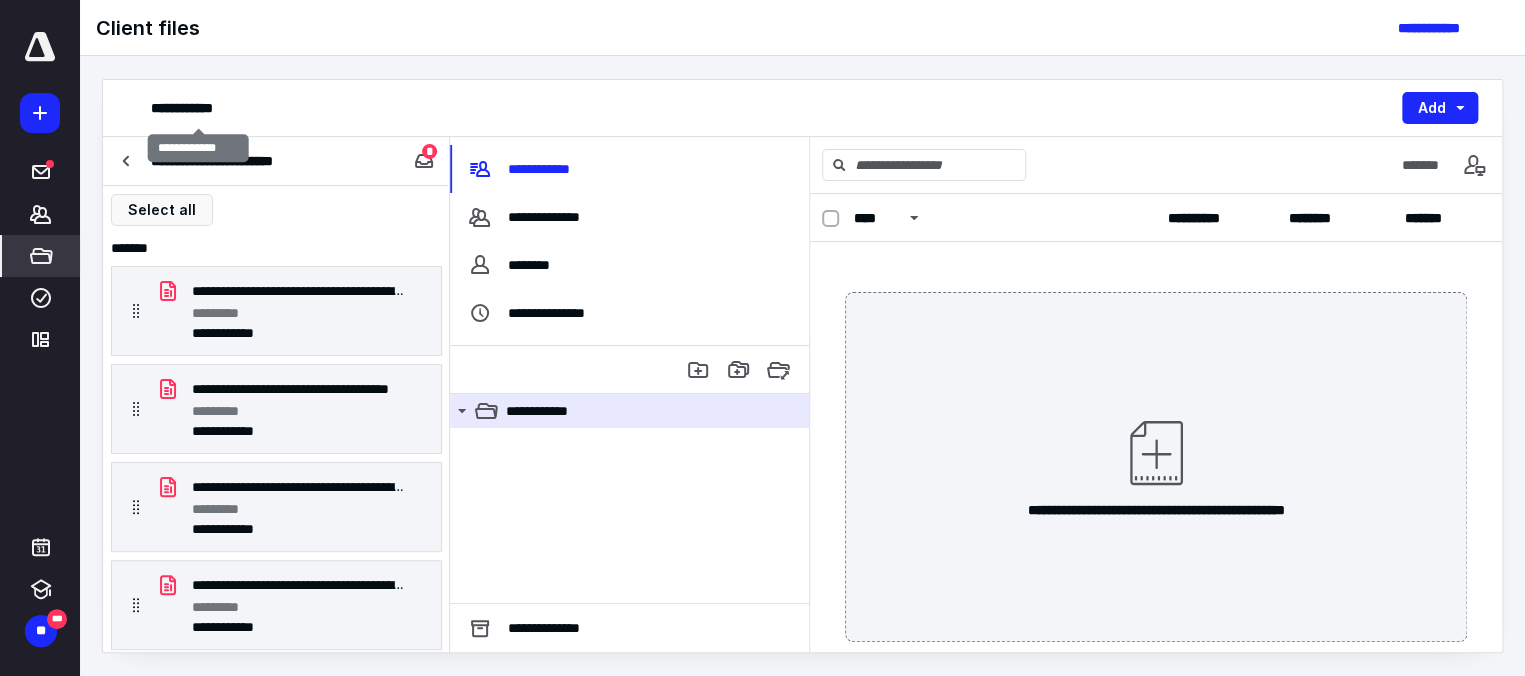 drag, startPoint x: 235, startPoint y: 102, endPoint x: 323, endPoint y: 102, distance: 88 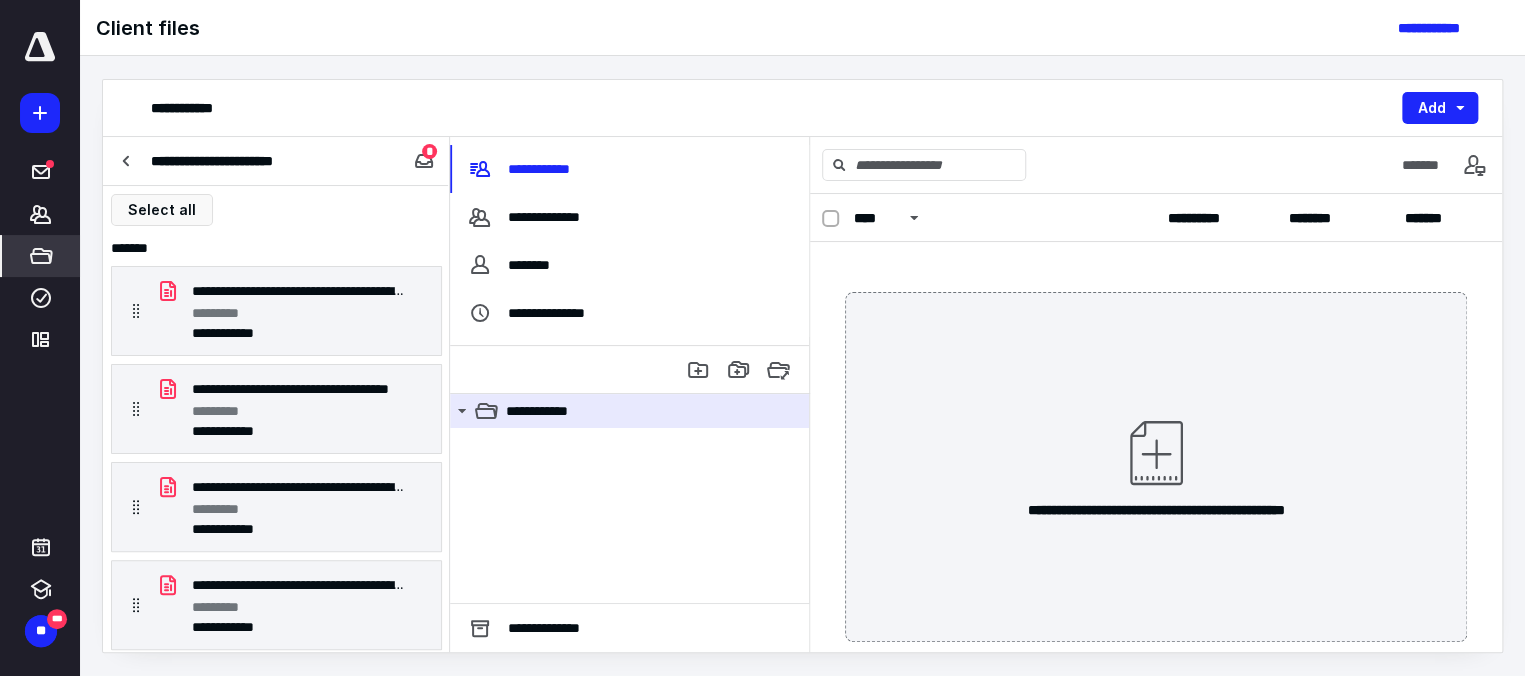 click on "**********" at bounding box center [229, 161] 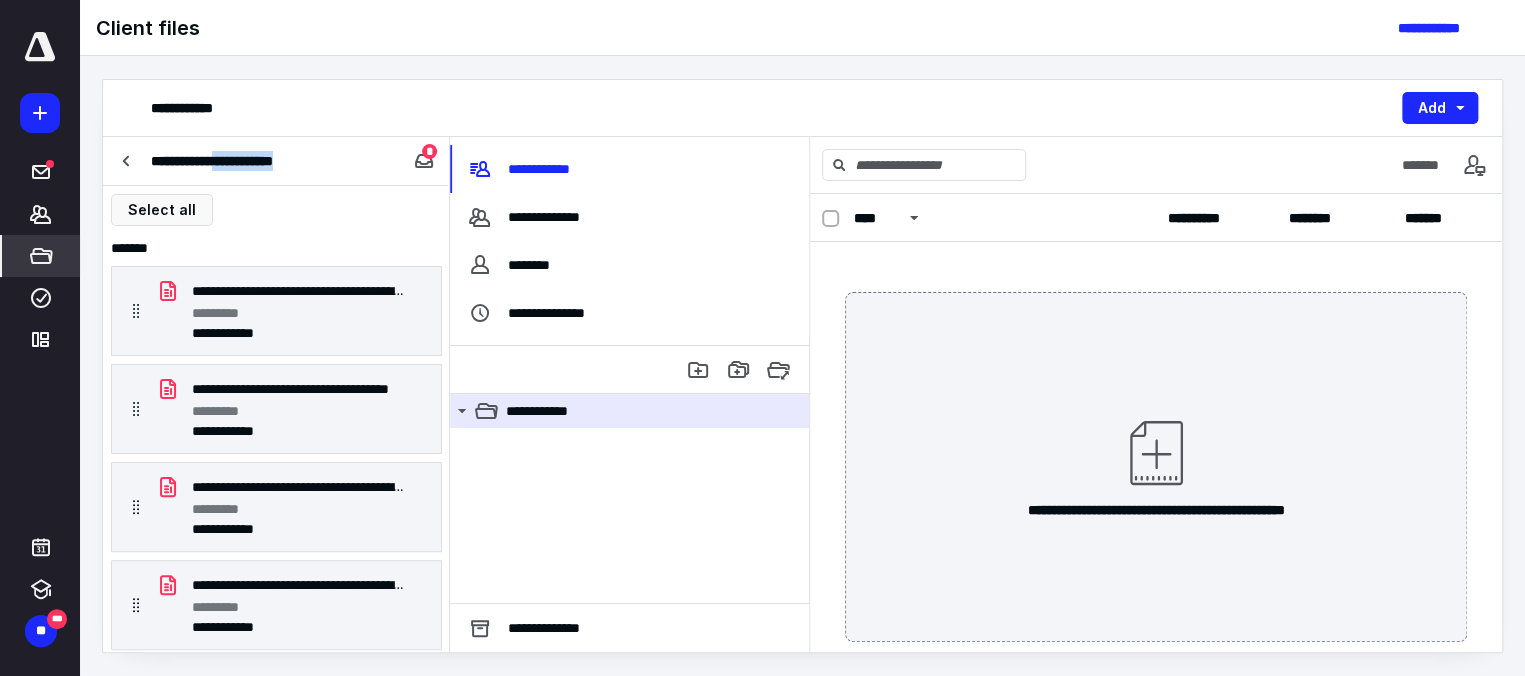 drag, startPoint x: 272, startPoint y: 163, endPoint x: 238, endPoint y: 163, distance: 34 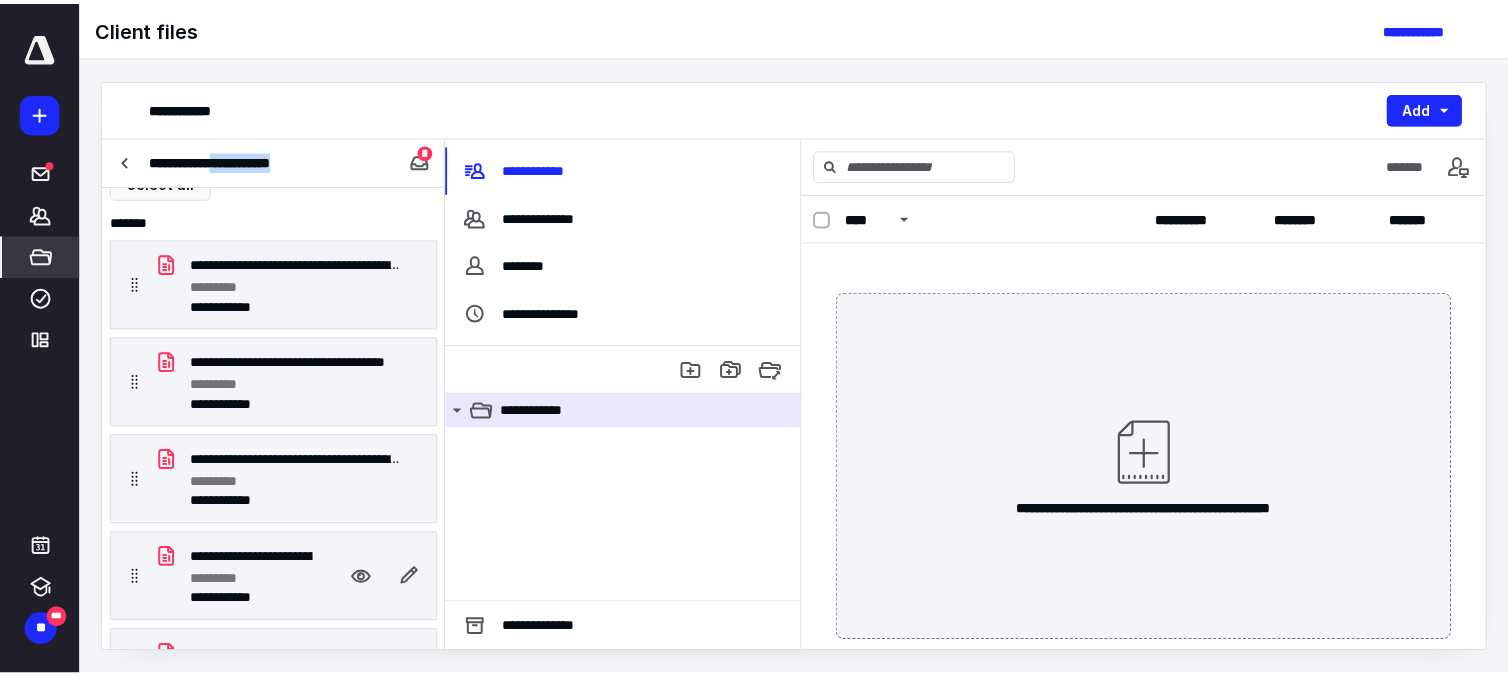 scroll, scrollTop: 0, scrollLeft: 0, axis: both 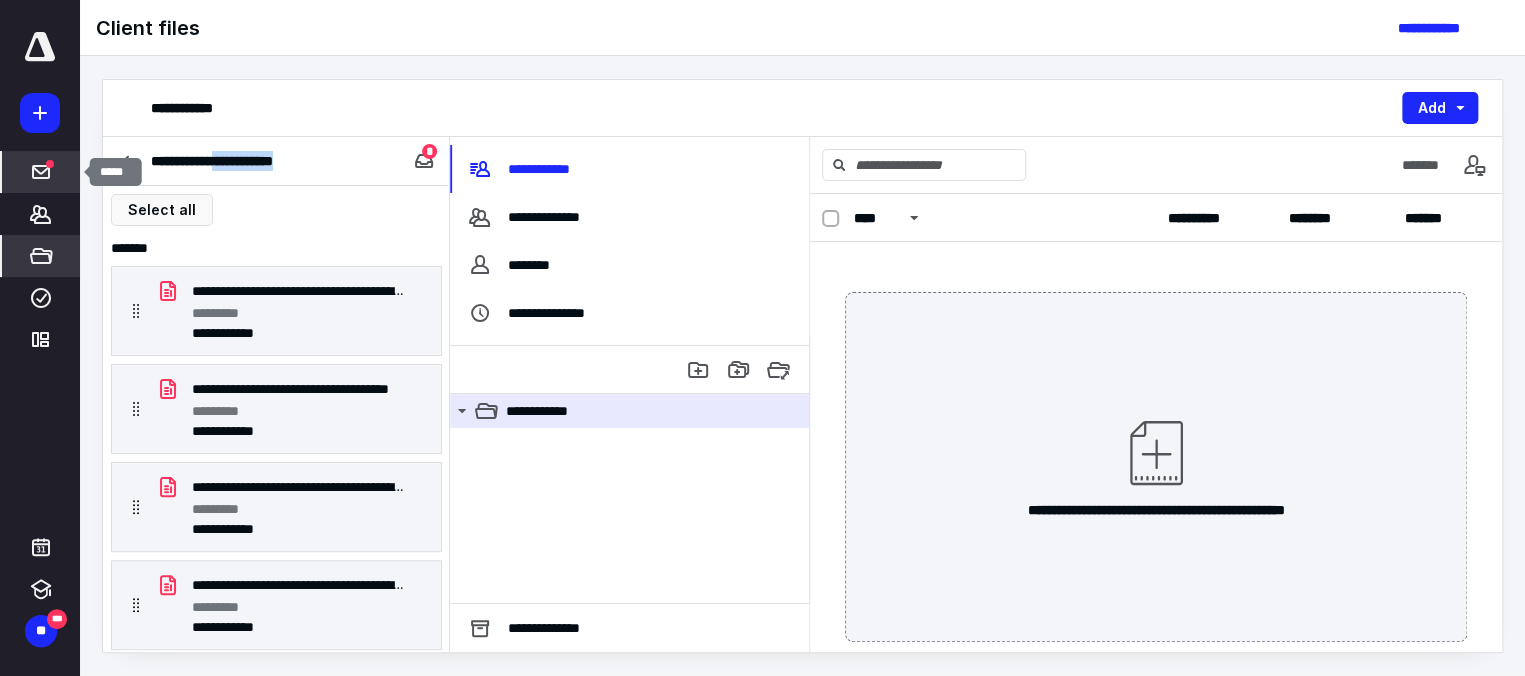 click 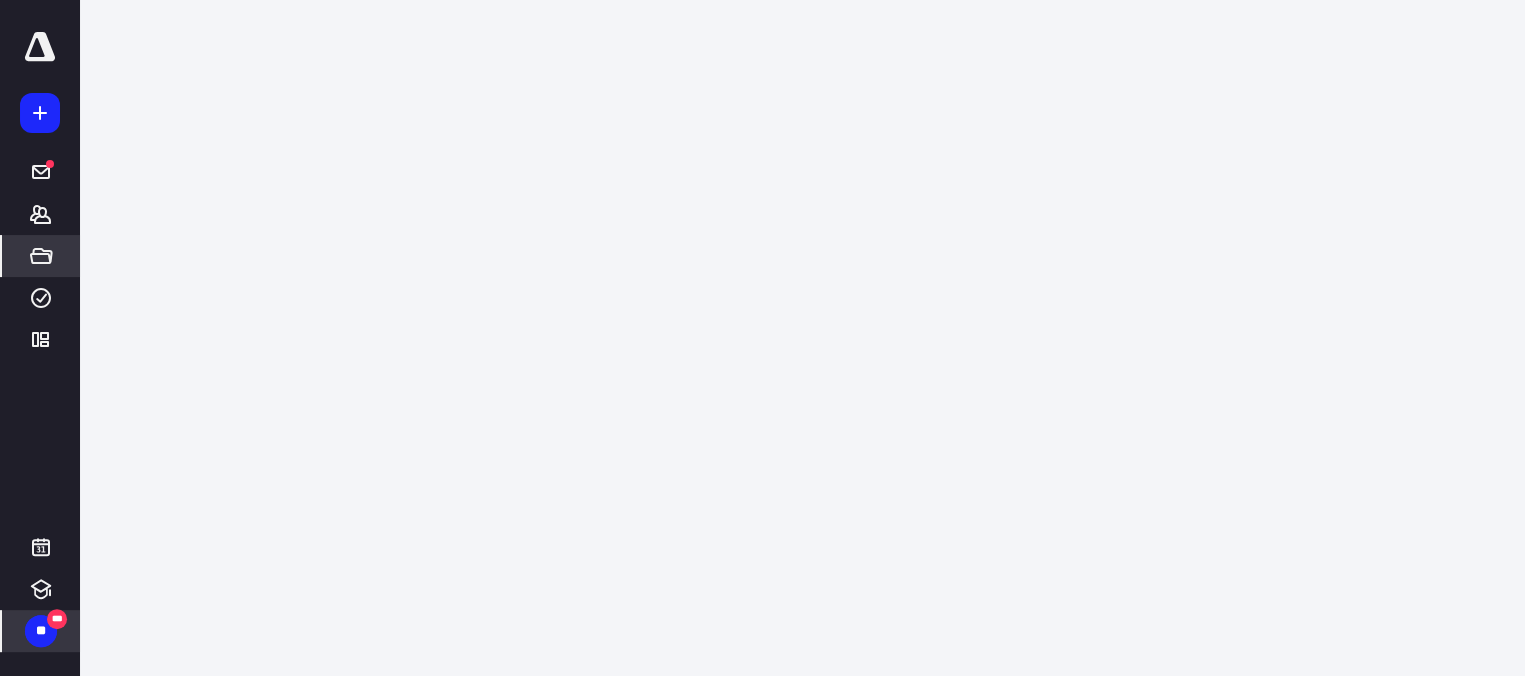 click on "***" at bounding box center [57, 619] 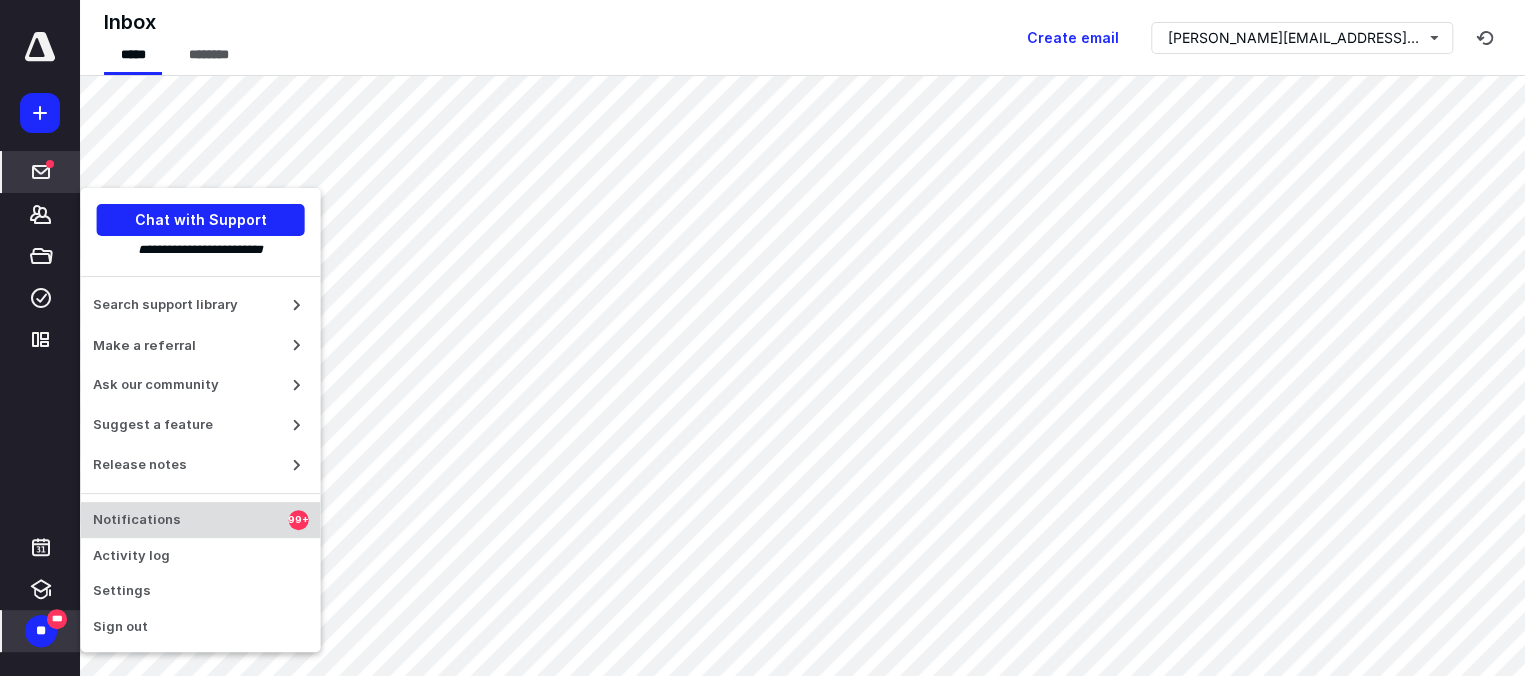 click on "Notifications" at bounding box center [191, 520] 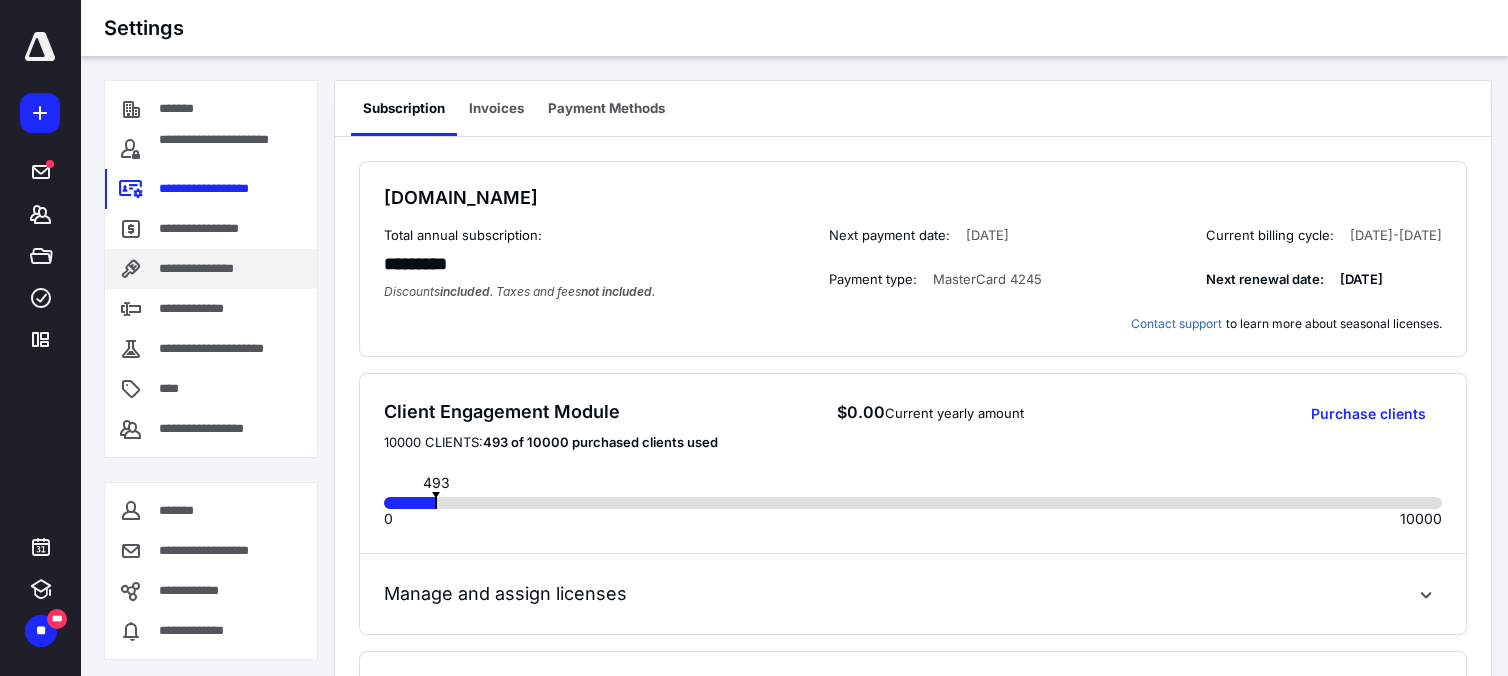 scroll, scrollTop: 0, scrollLeft: 0, axis: both 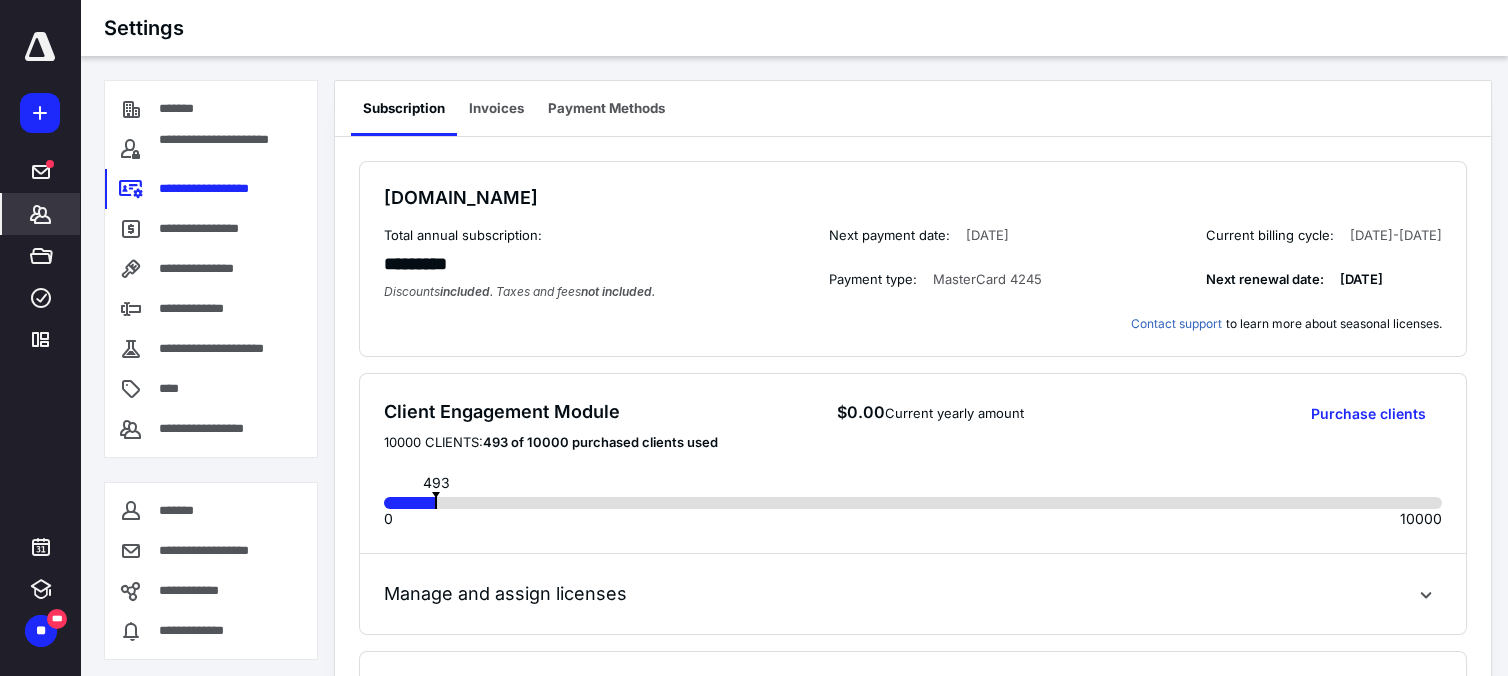 click on "*******" at bounding box center [41, 214] 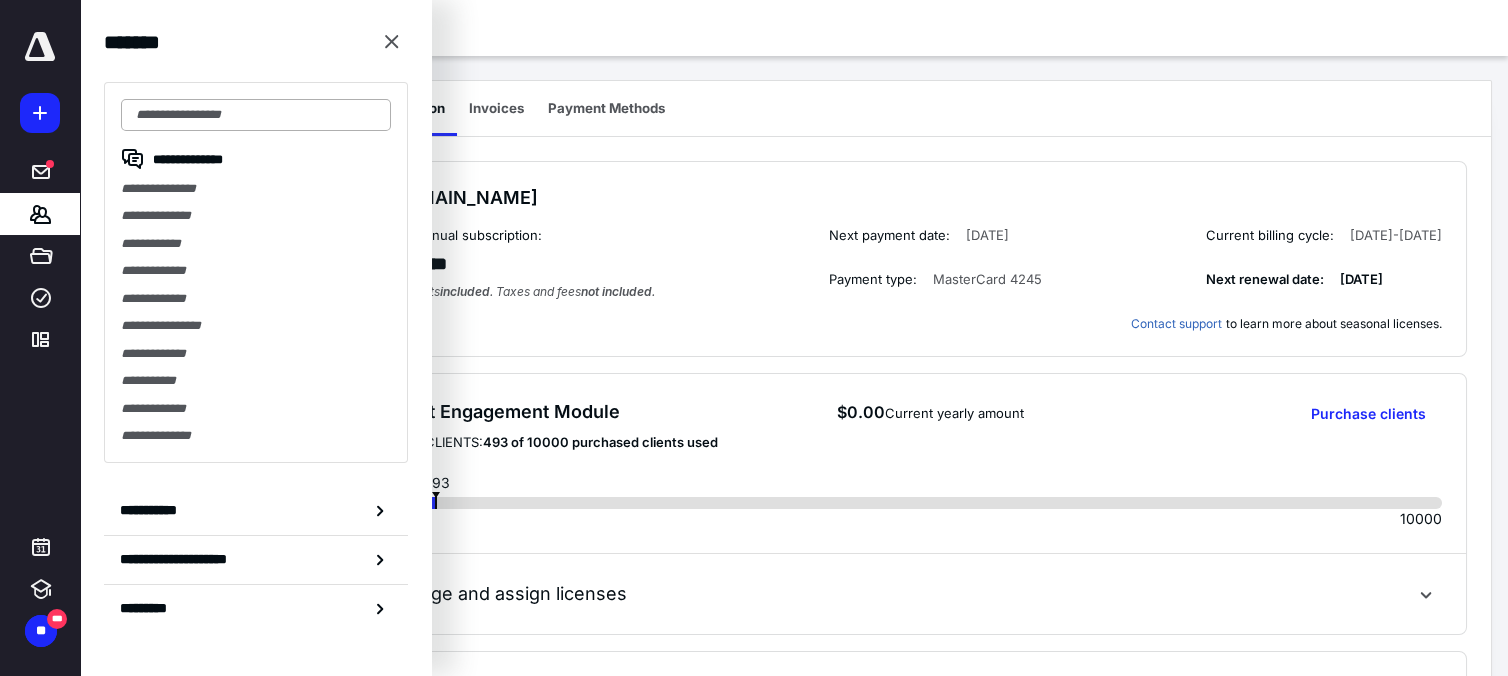 click at bounding box center (256, 115) 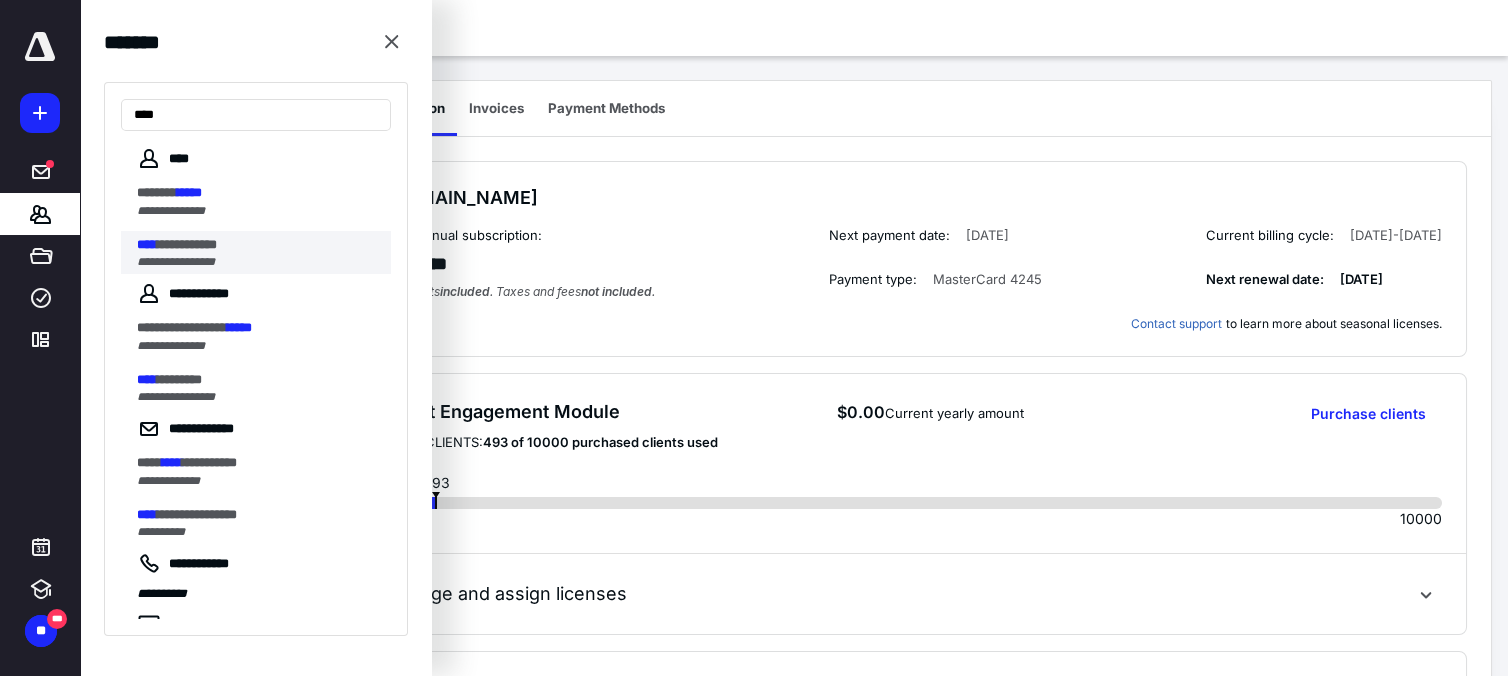 type on "****" 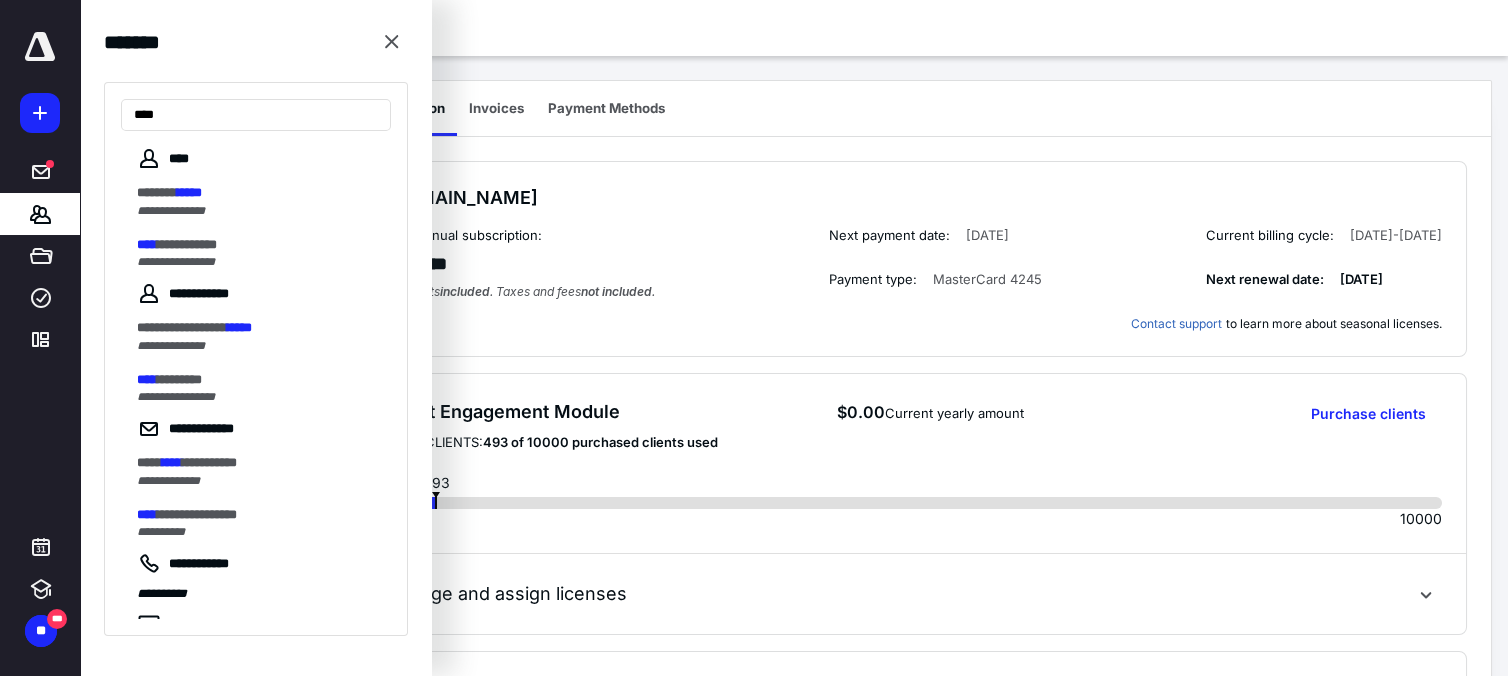 click on "**********" at bounding box center [187, 244] 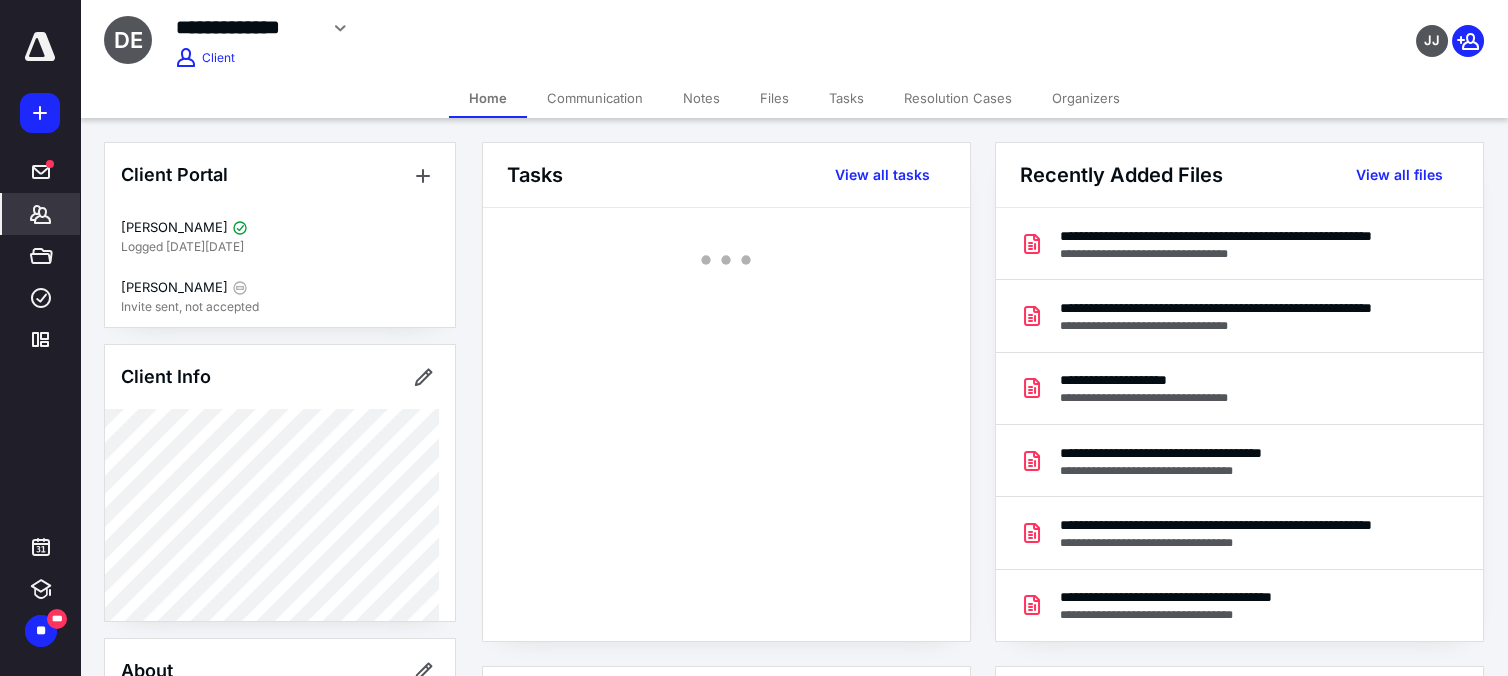 click on "Organizers" at bounding box center (1086, 98) 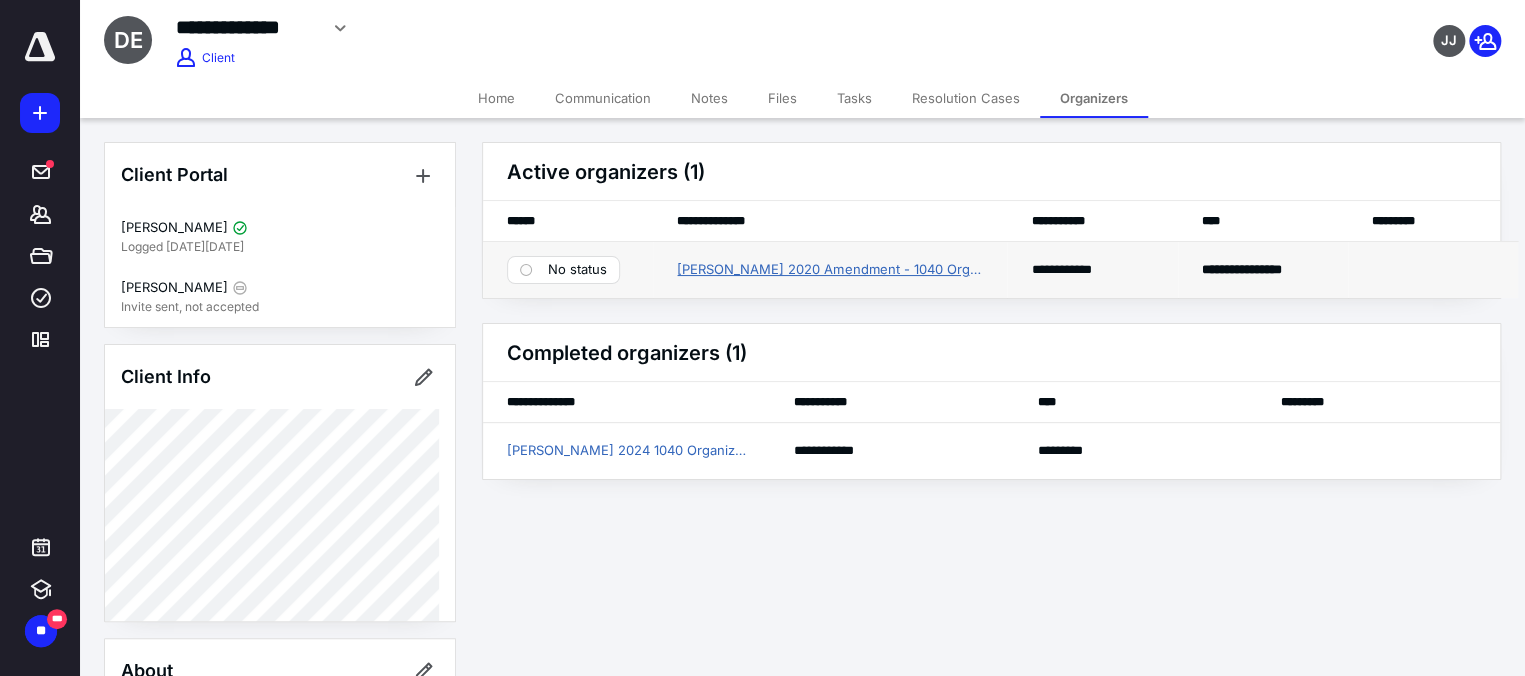 click on "Dave Eggering 2020 Amendment - 1040 Organizer" at bounding box center (830, 270) 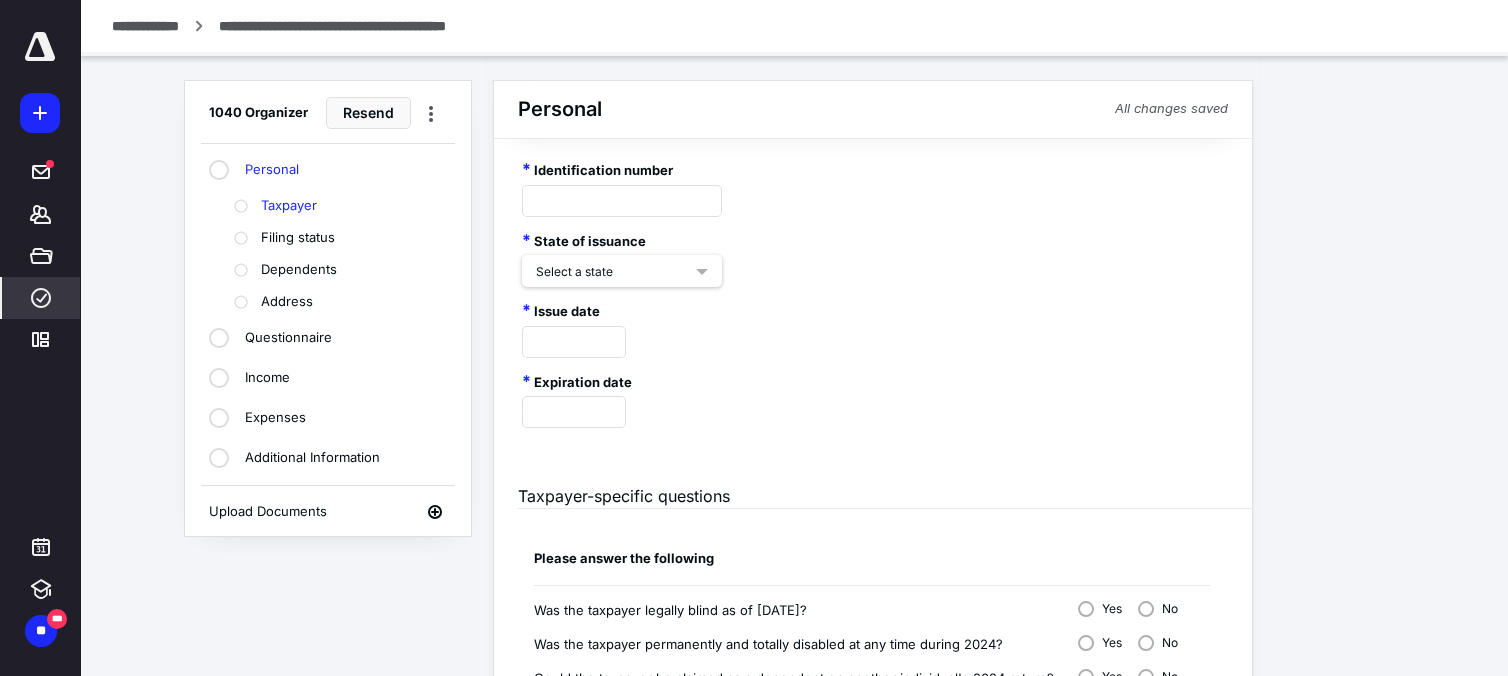 scroll, scrollTop: 1443, scrollLeft: 0, axis: vertical 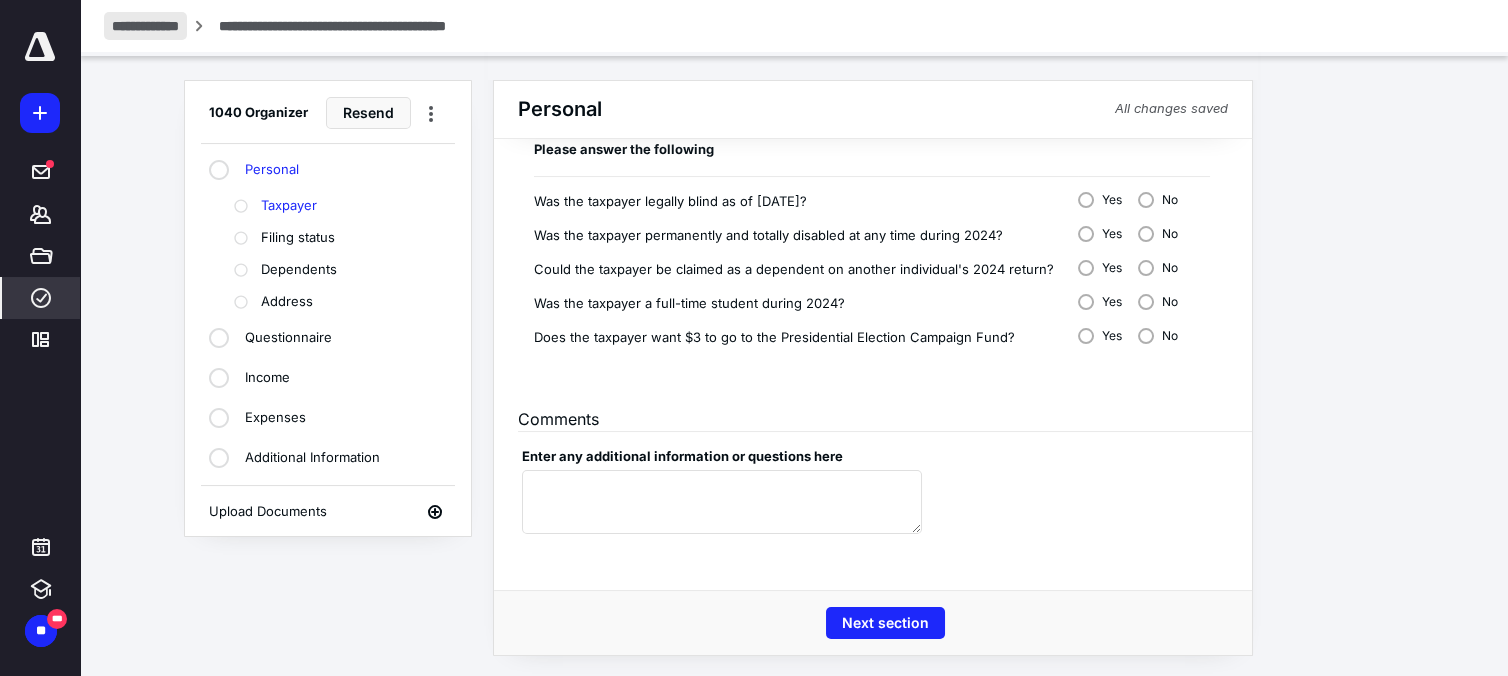 click on "**********" at bounding box center [145, 26] 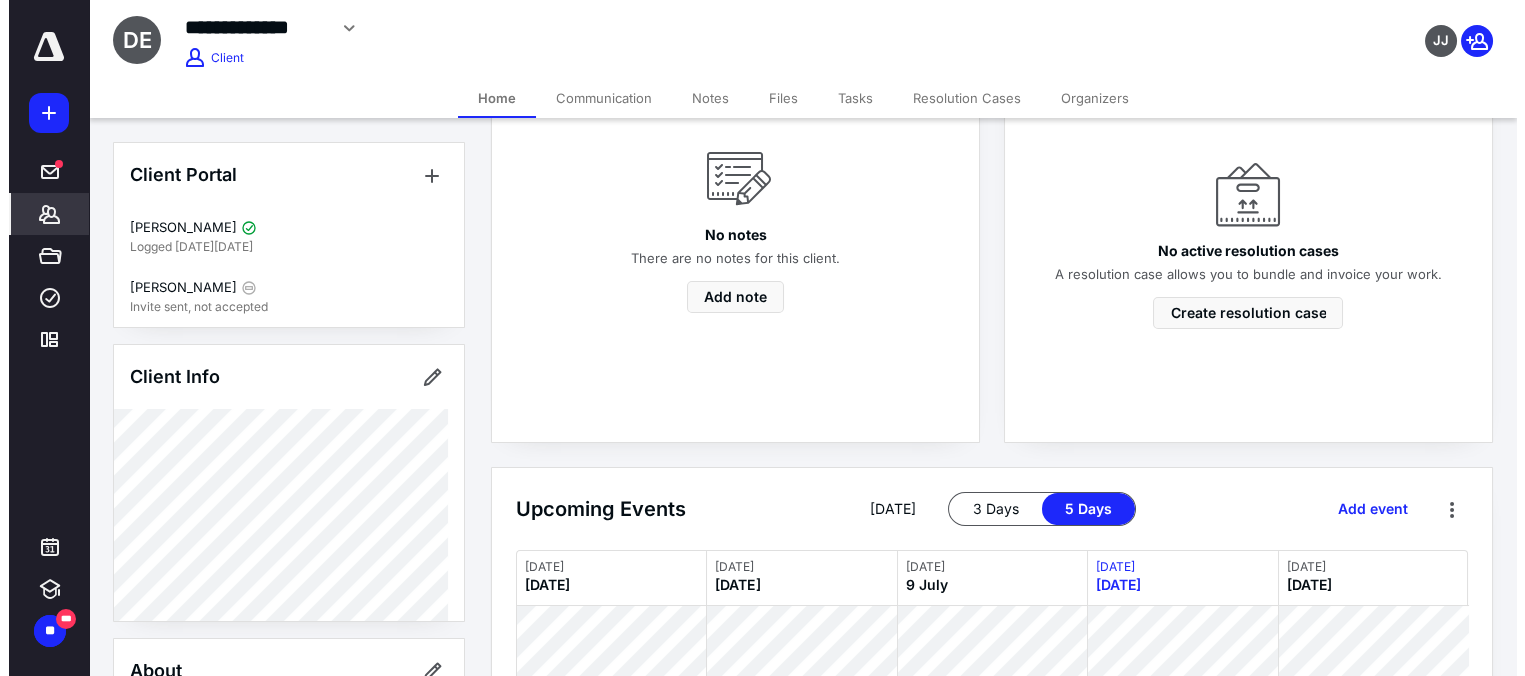 scroll, scrollTop: 0, scrollLeft: 0, axis: both 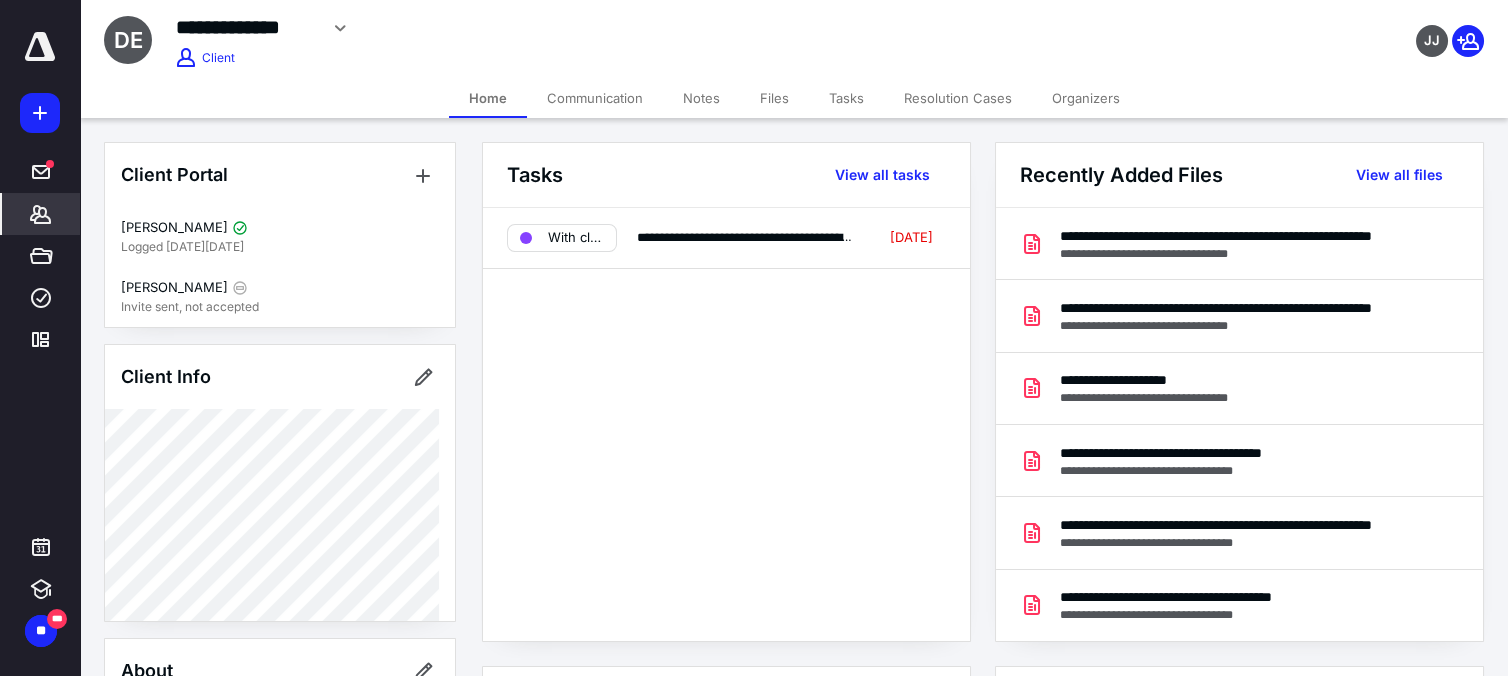 click on "Files" at bounding box center [774, 98] 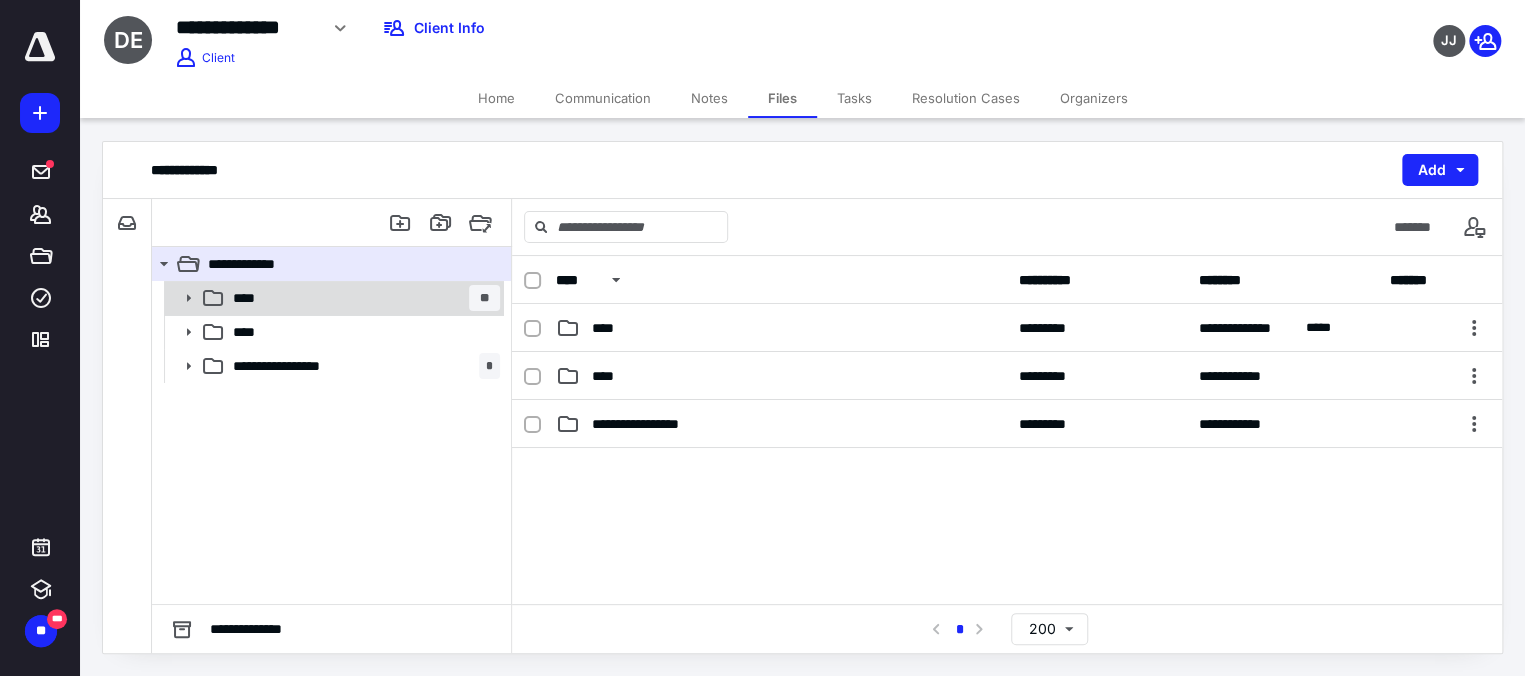 click 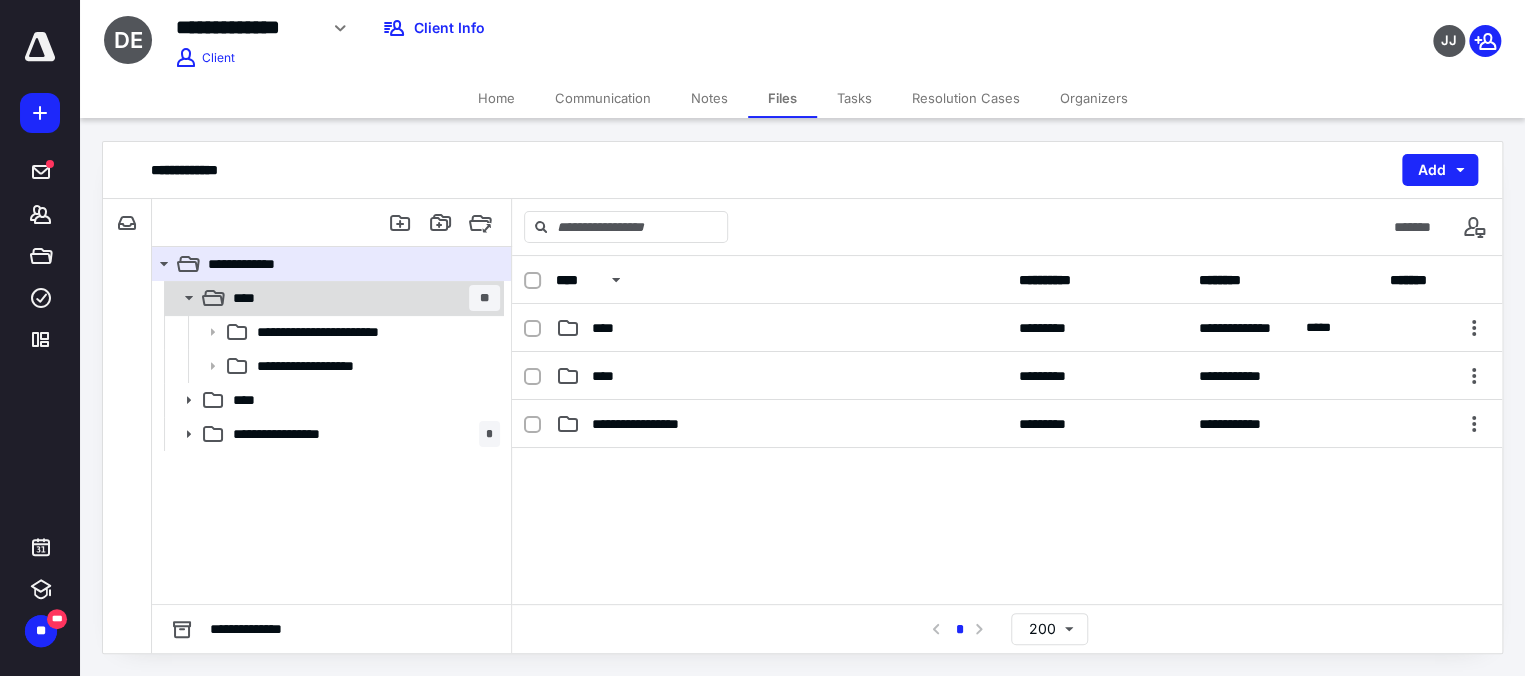 click 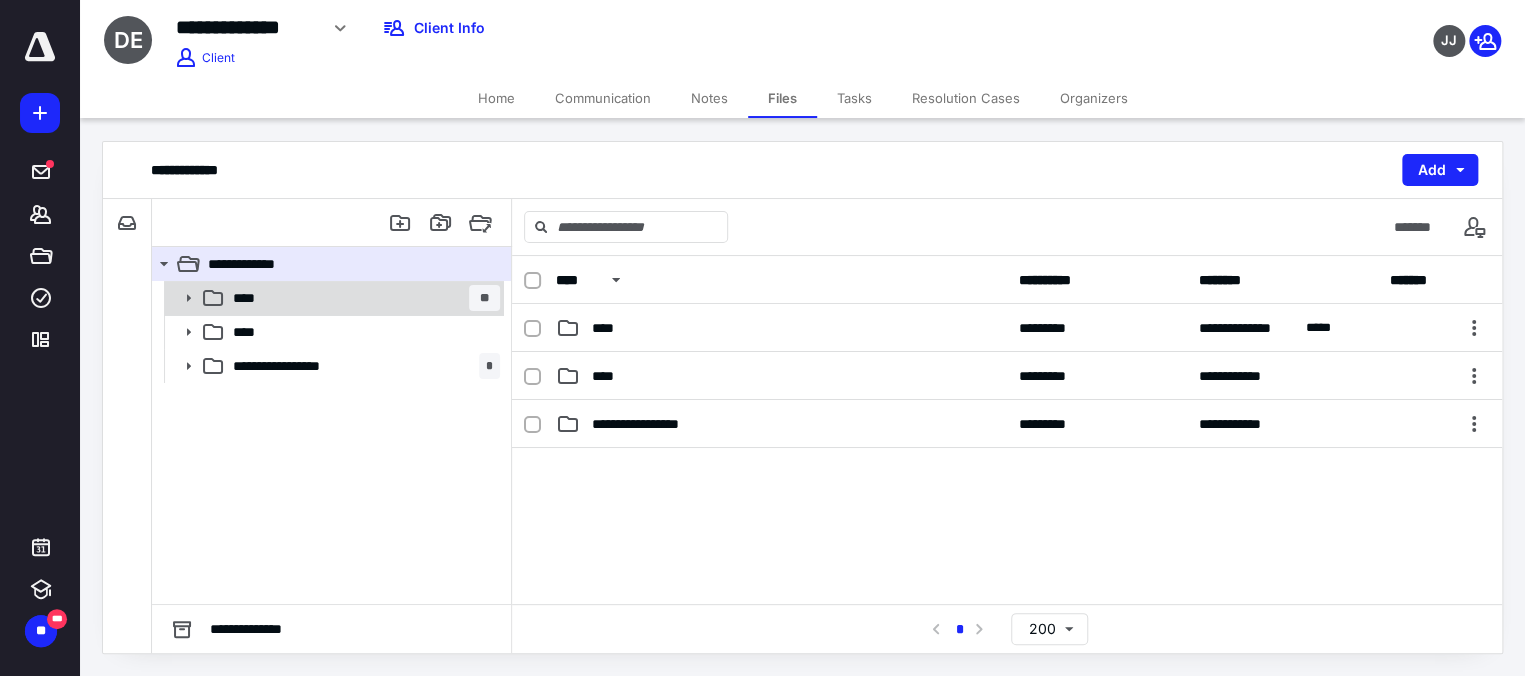 click 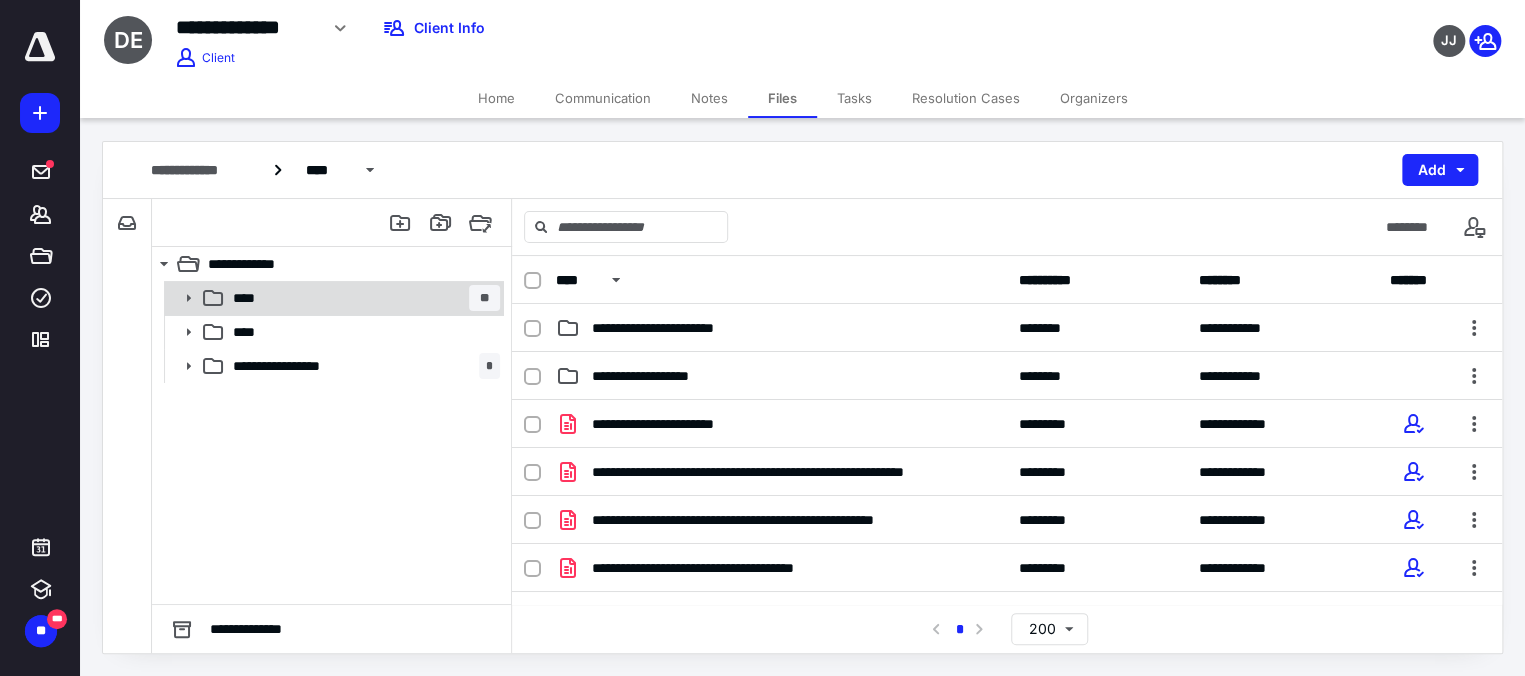 click 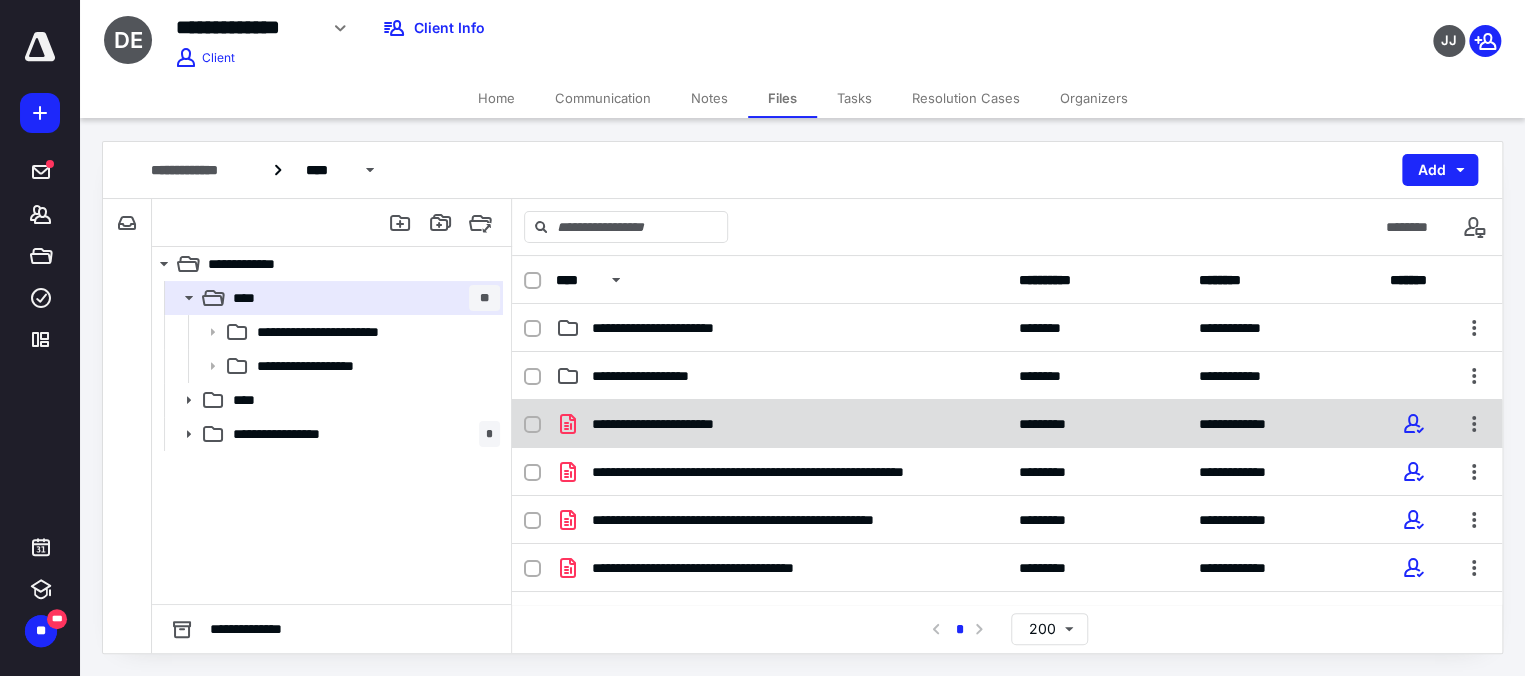 click at bounding box center [532, 425] 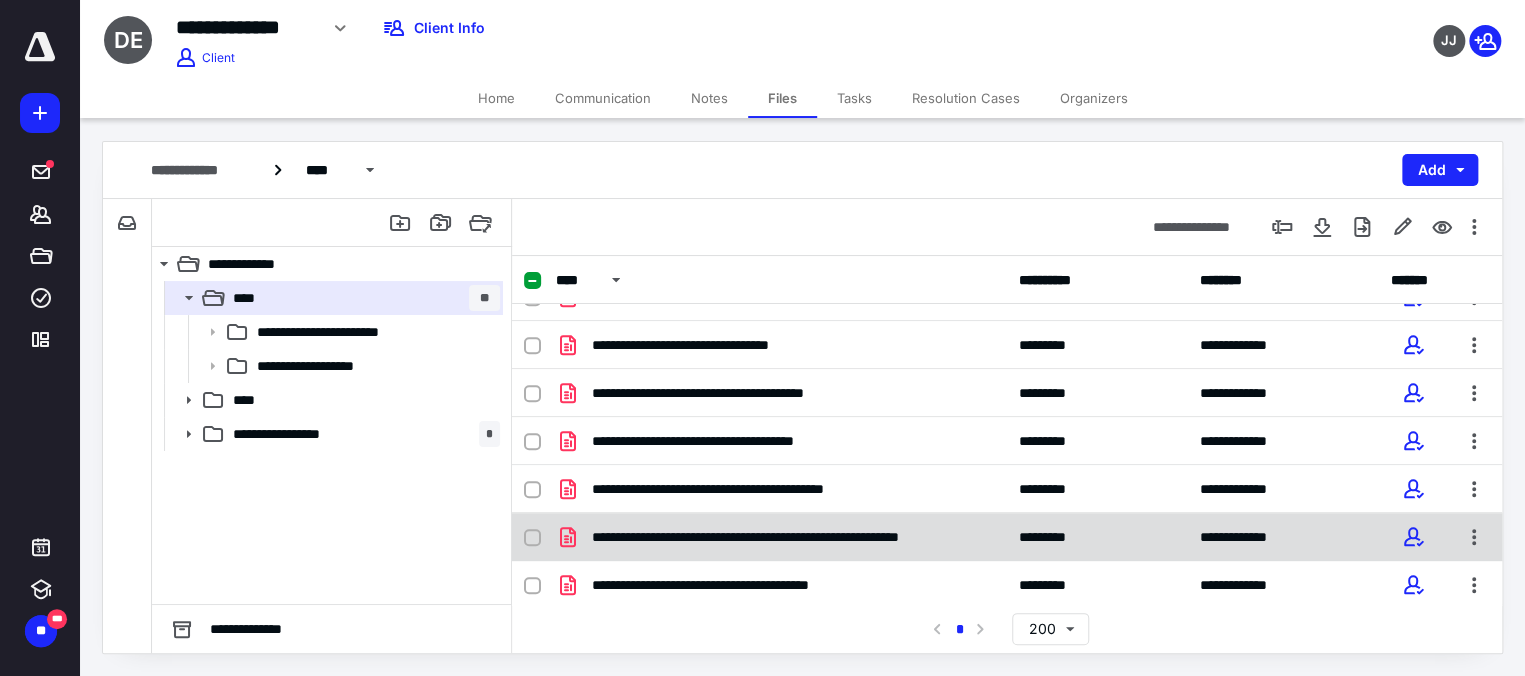 scroll, scrollTop: 988, scrollLeft: 0, axis: vertical 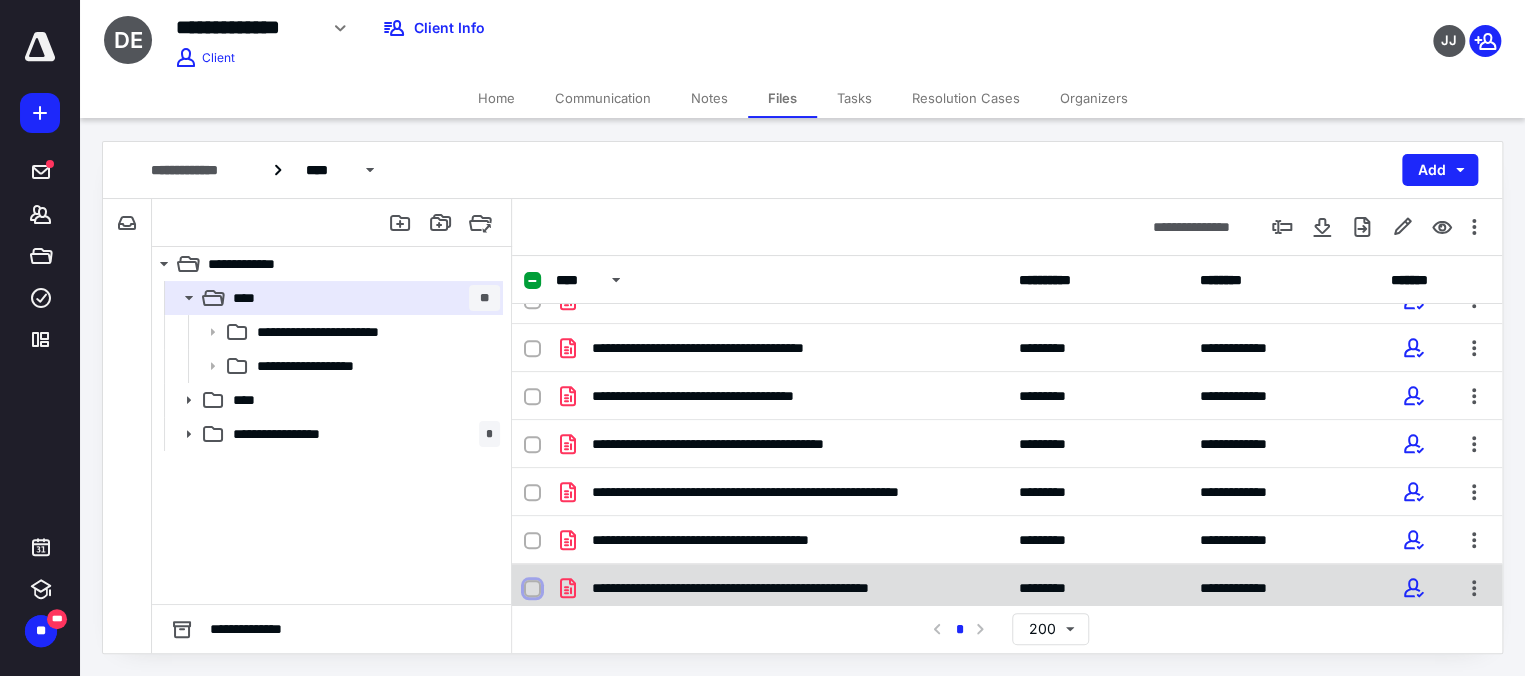 click at bounding box center [532, 589] 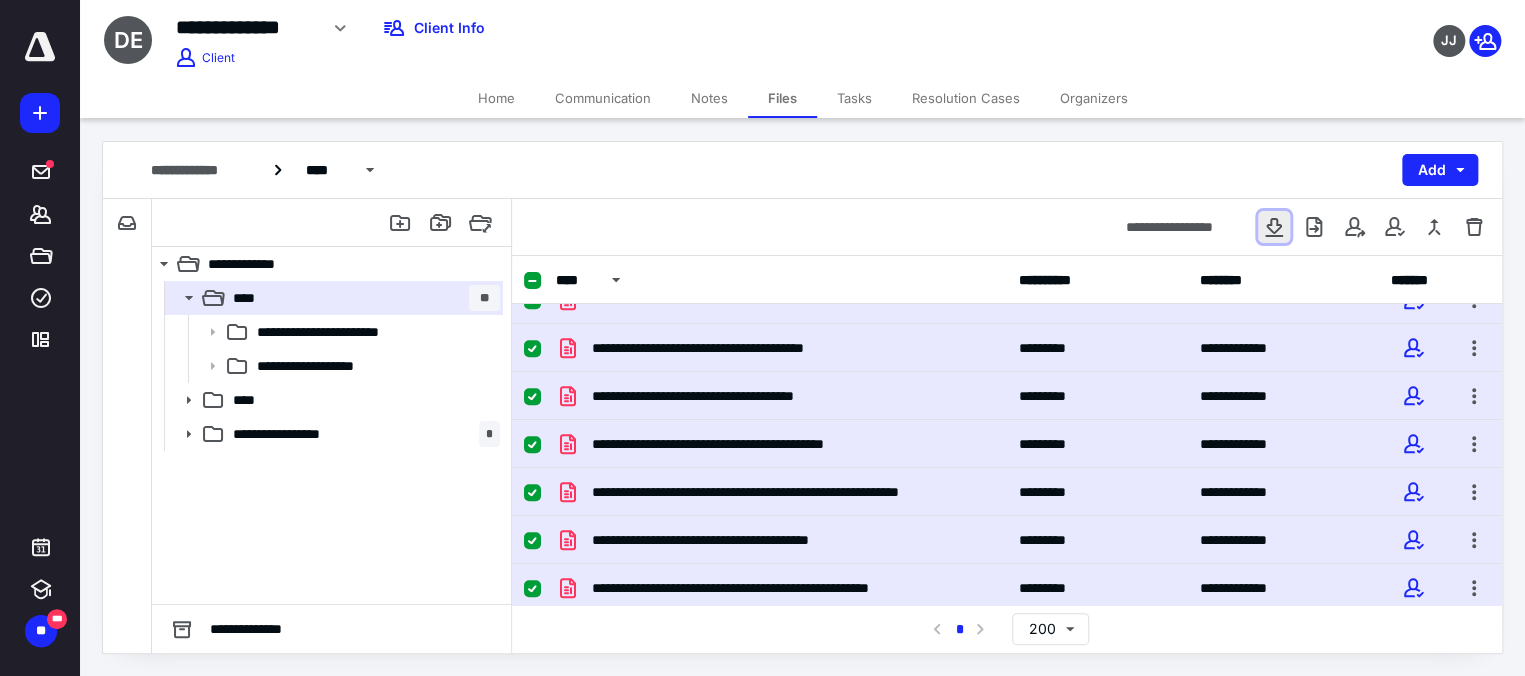 click at bounding box center [1274, 227] 